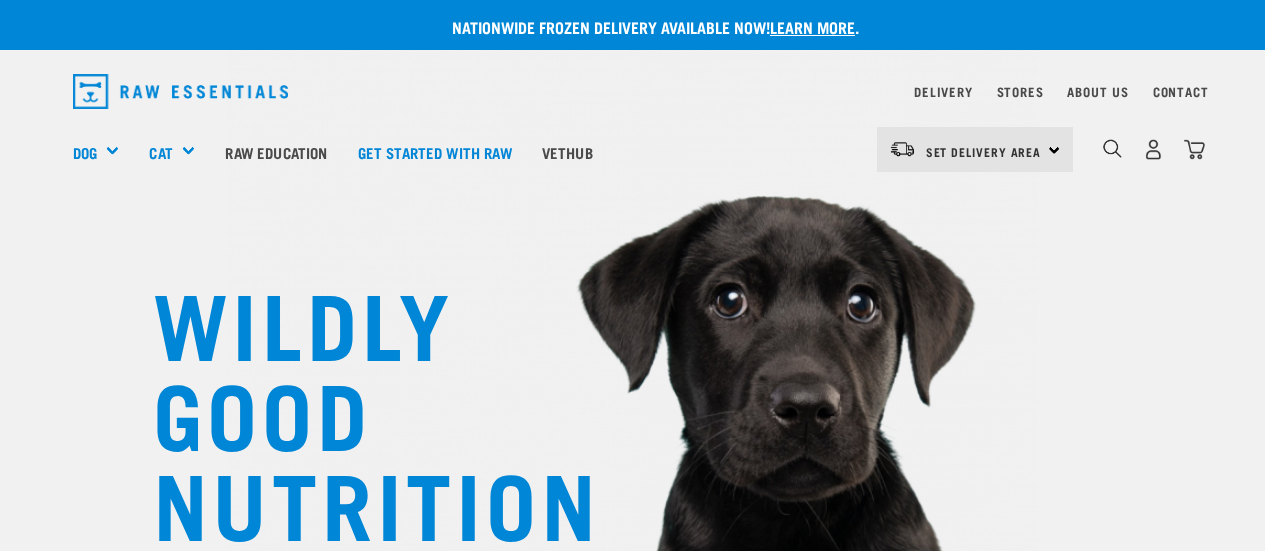 scroll, scrollTop: 0, scrollLeft: 0, axis: both 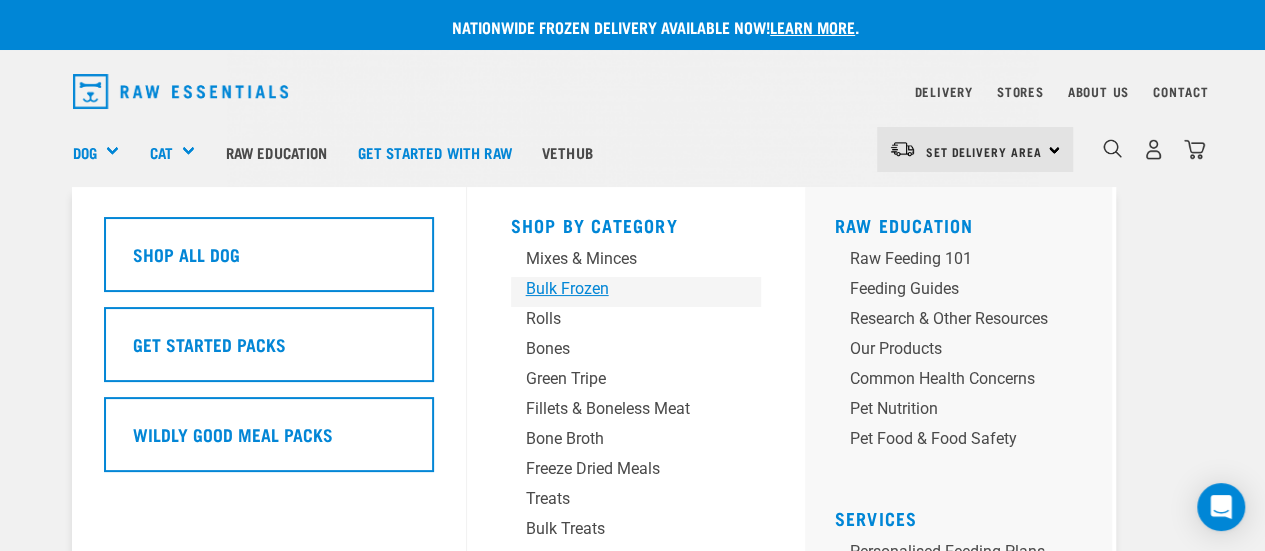 click on "Bulk Frozen" at bounding box center [619, 289] 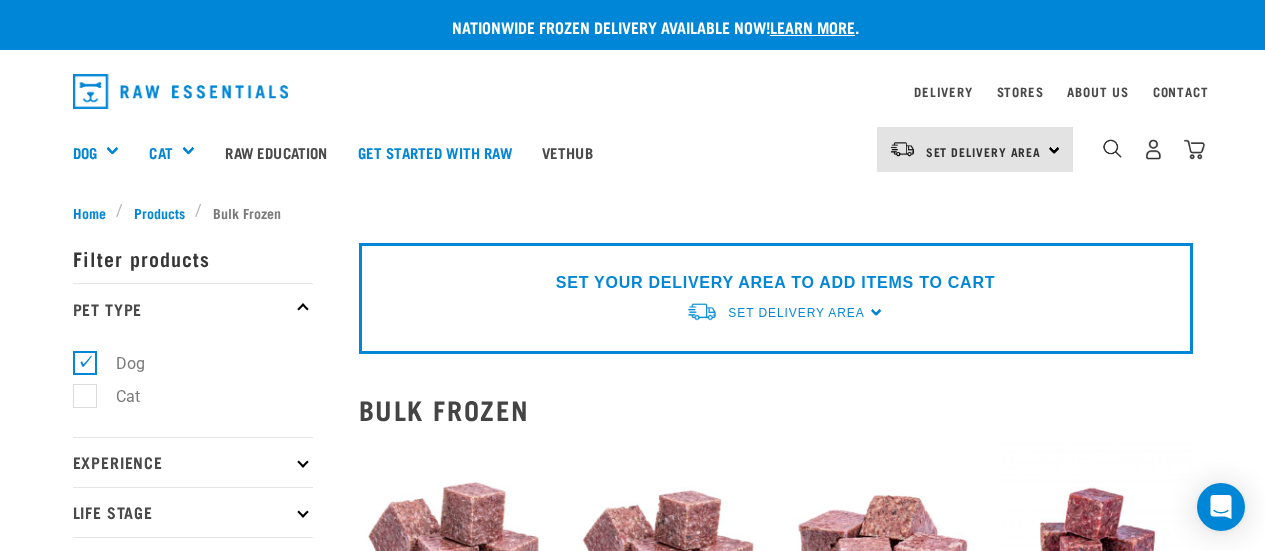 scroll, scrollTop: 0, scrollLeft: 0, axis: both 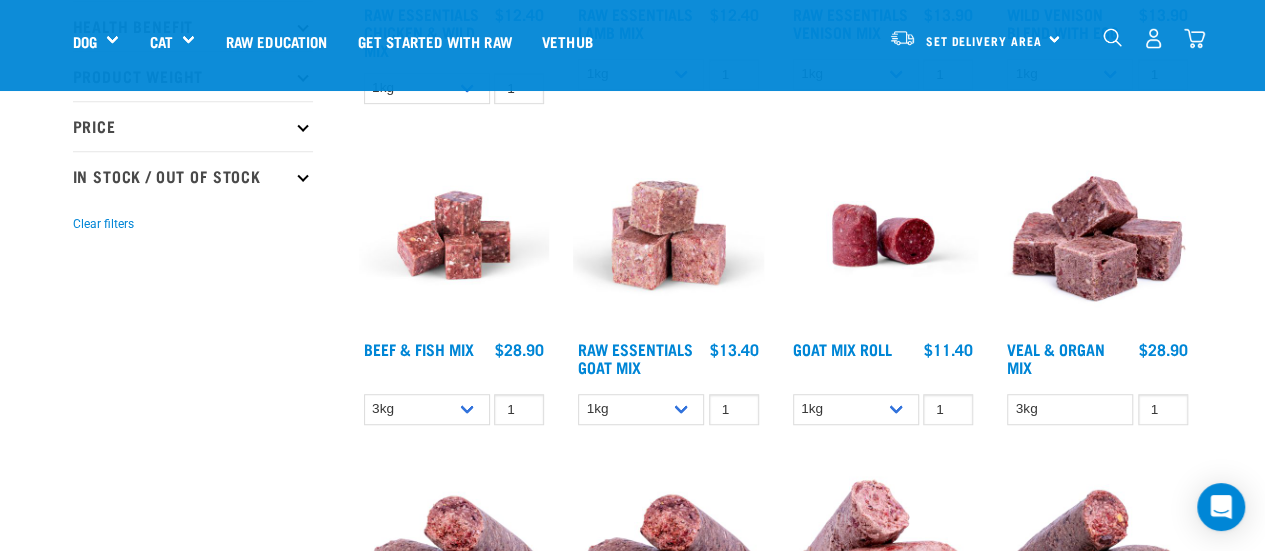 click at bounding box center [668, 556] 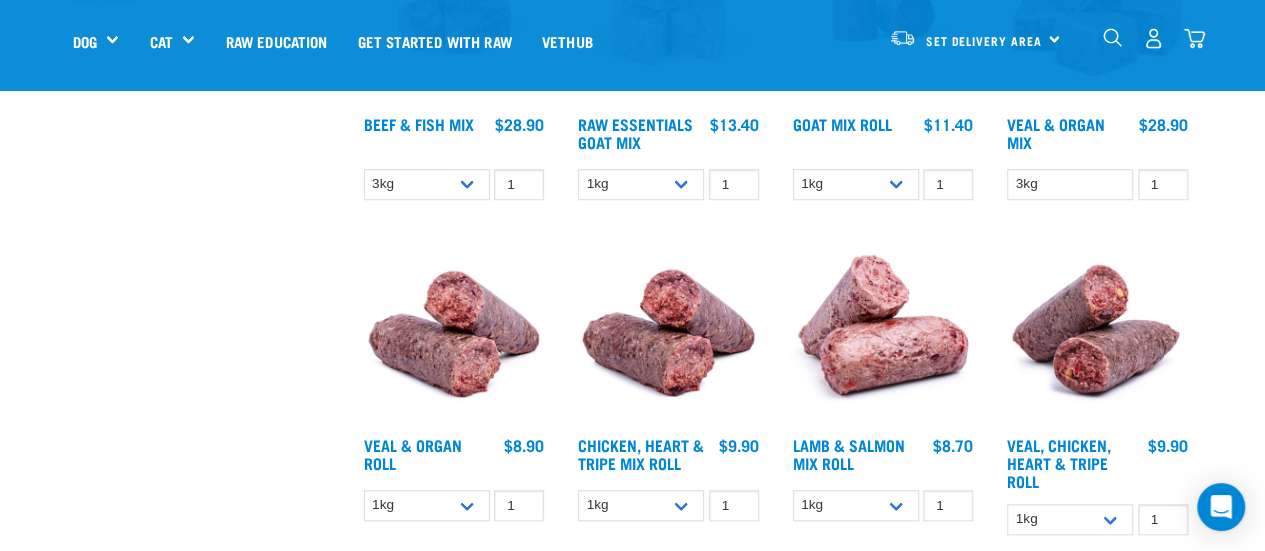 scroll, scrollTop: 721, scrollLeft: 0, axis: vertical 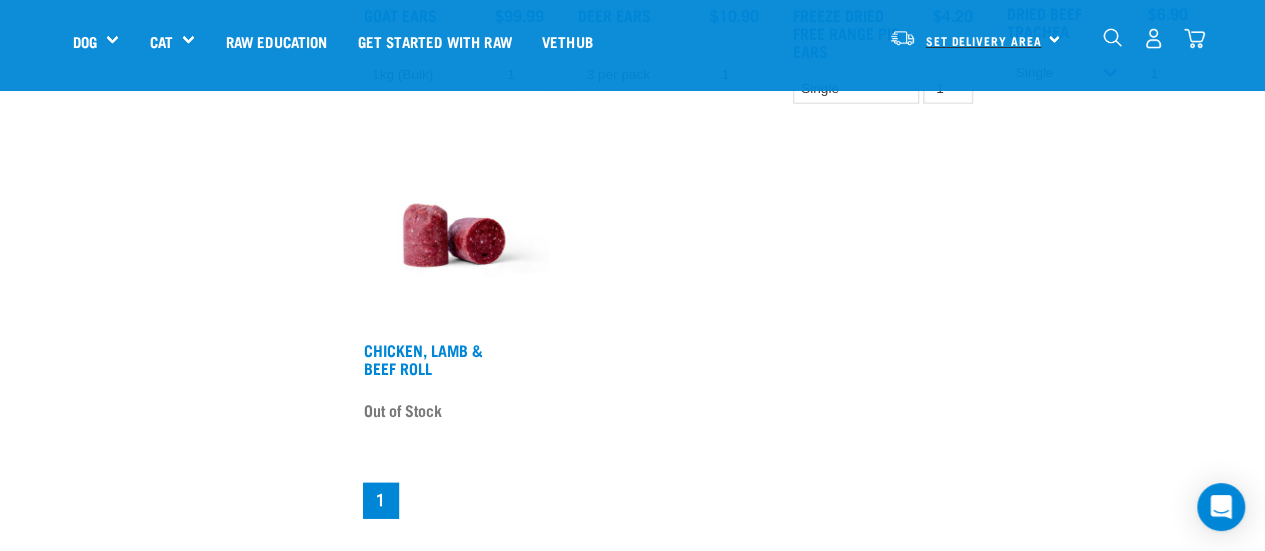 click on "Set Delivery Area" at bounding box center [984, 40] 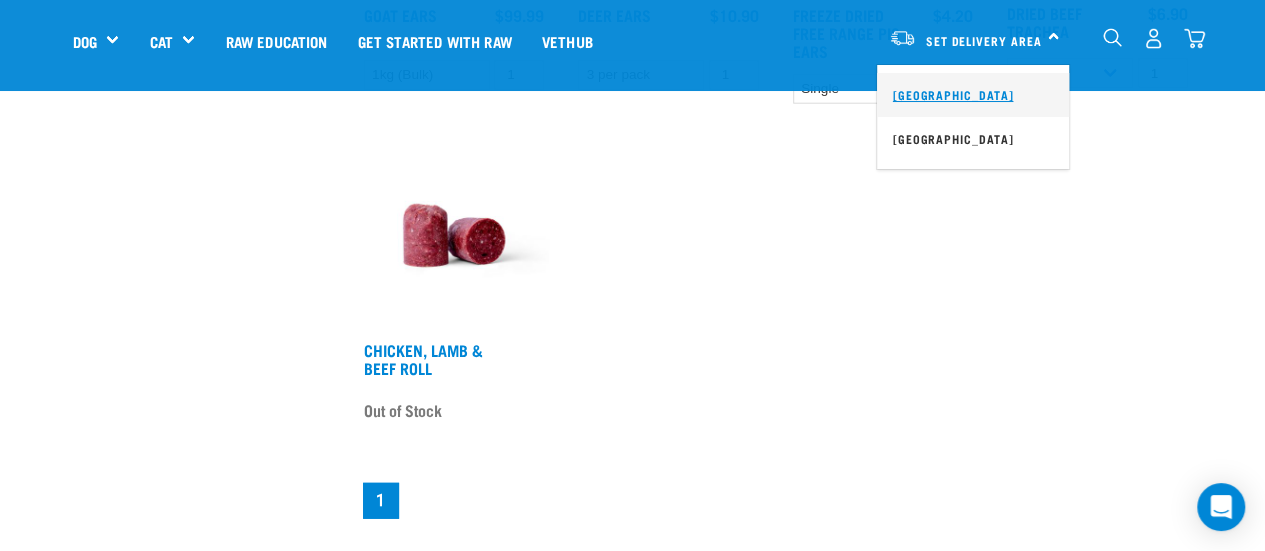 click on "[GEOGRAPHIC_DATA]" at bounding box center (973, 95) 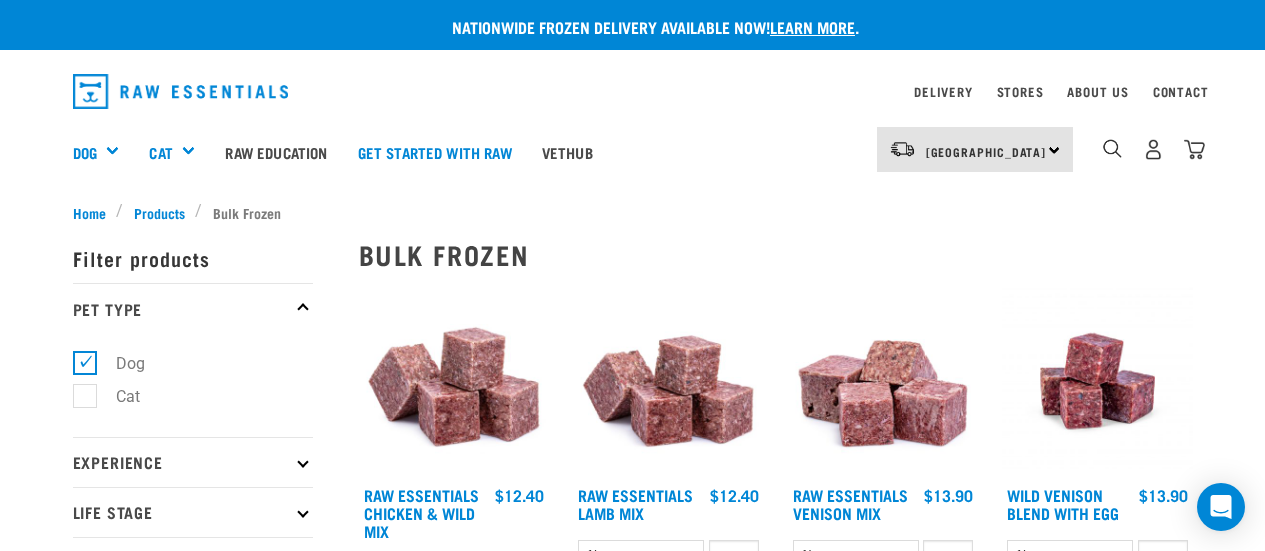 scroll, scrollTop: 2604, scrollLeft: 0, axis: vertical 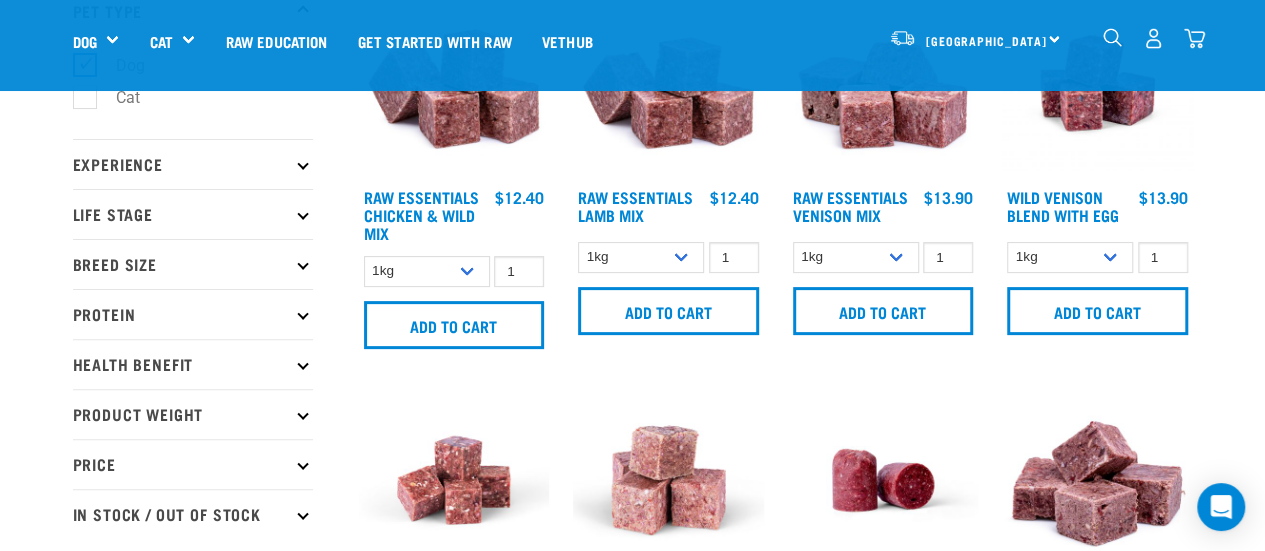 click at bounding box center (668, 83) 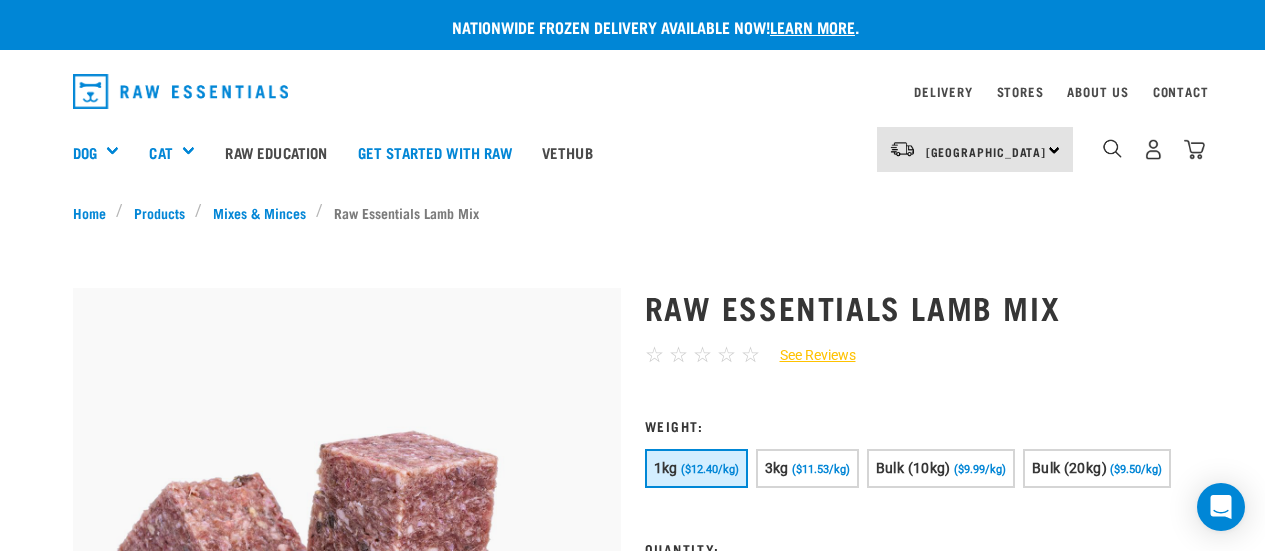 scroll, scrollTop: 0, scrollLeft: 0, axis: both 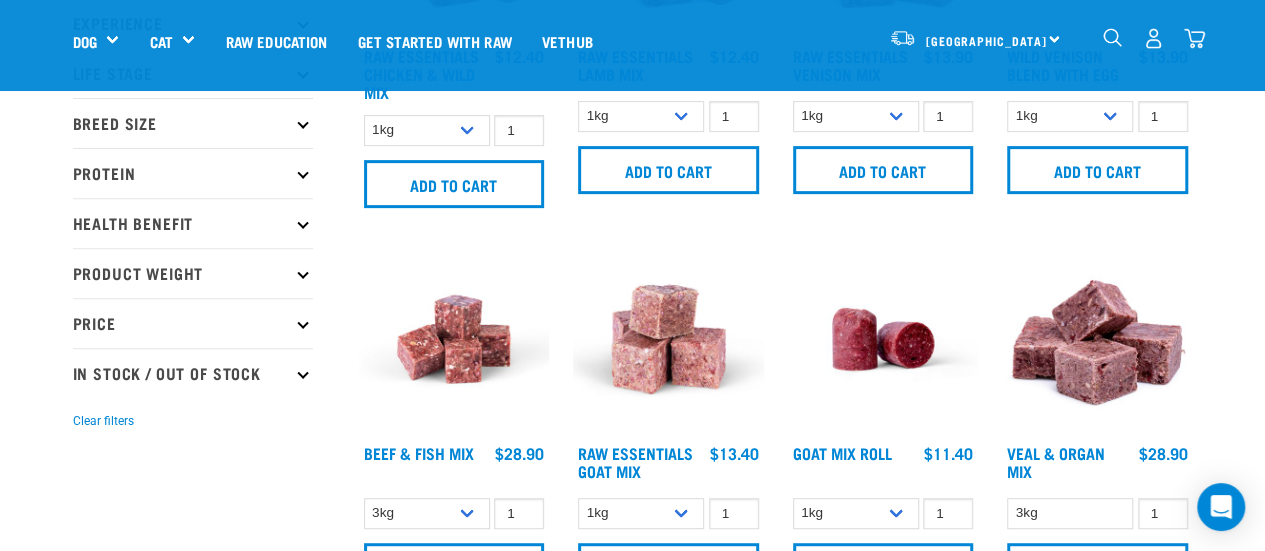click at bounding box center (668, 339) 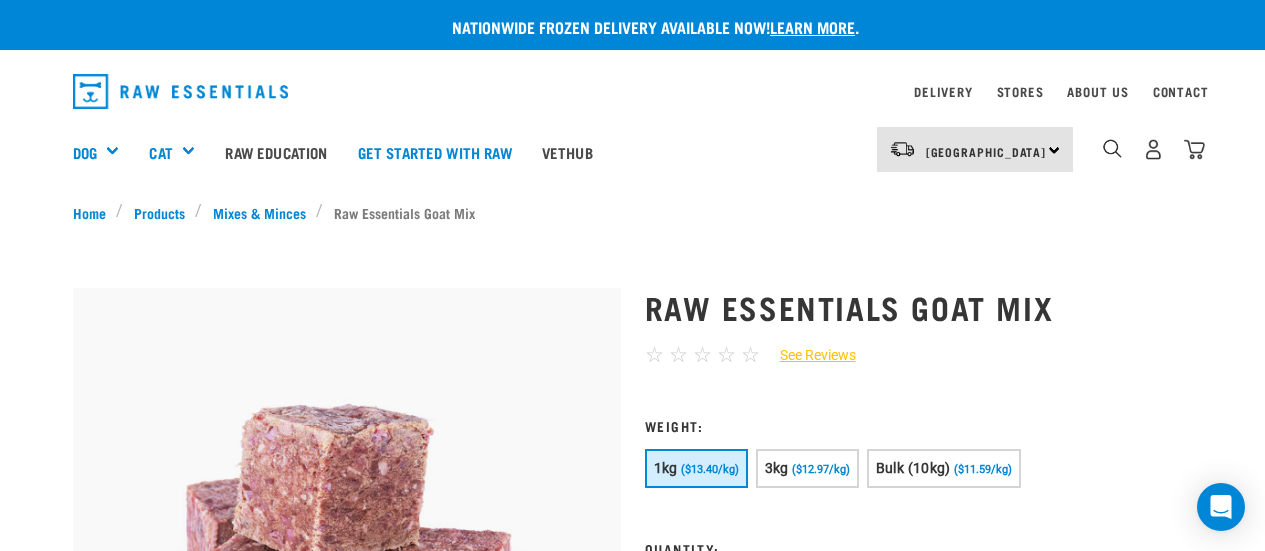 scroll, scrollTop: 0, scrollLeft: 0, axis: both 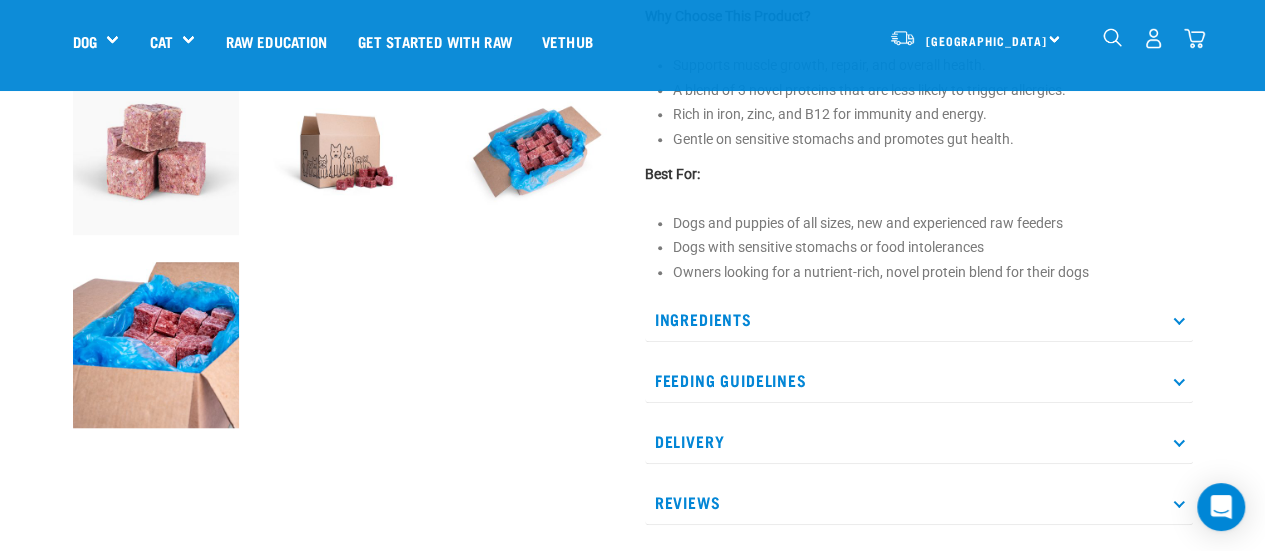 click on "Ingredients" at bounding box center (919, 319) 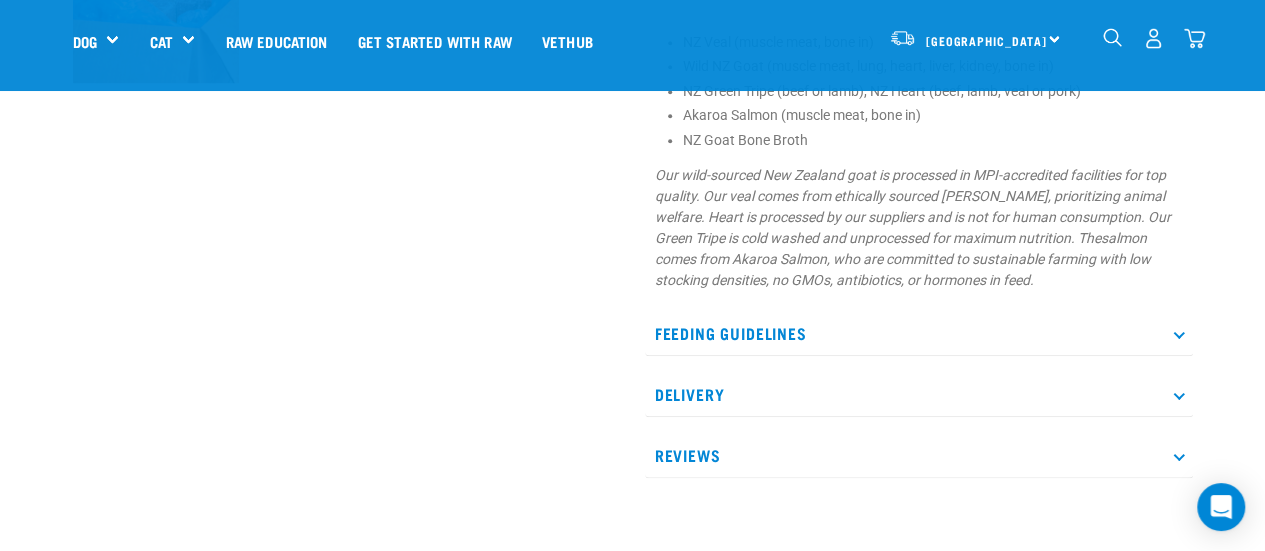 scroll, scrollTop: 1000, scrollLeft: 0, axis: vertical 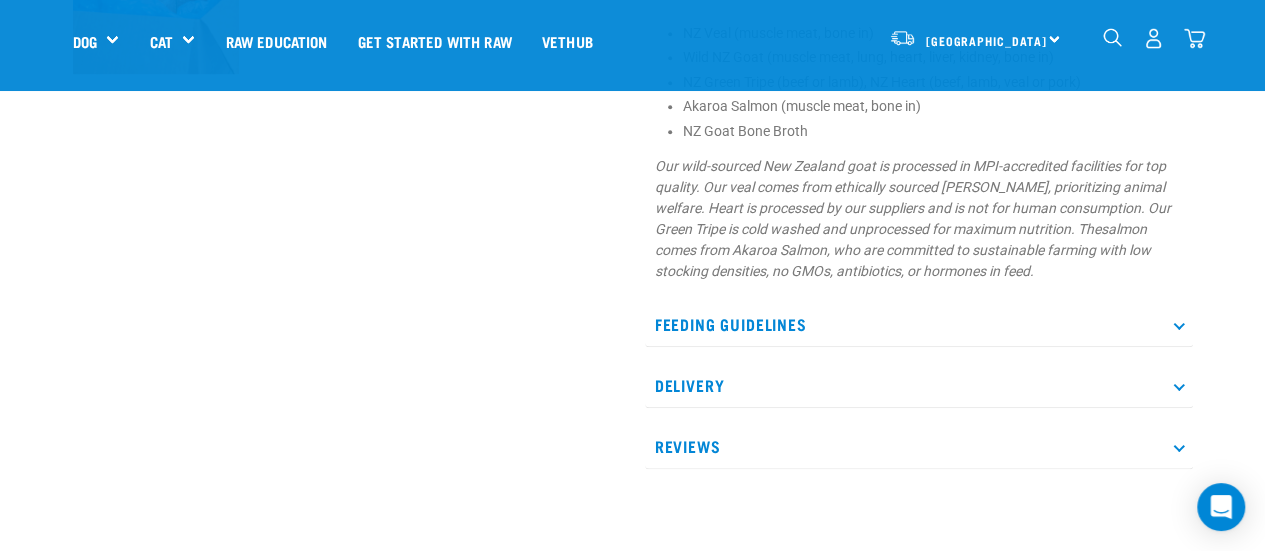 click on "Feeding Guidelines" at bounding box center [919, 324] 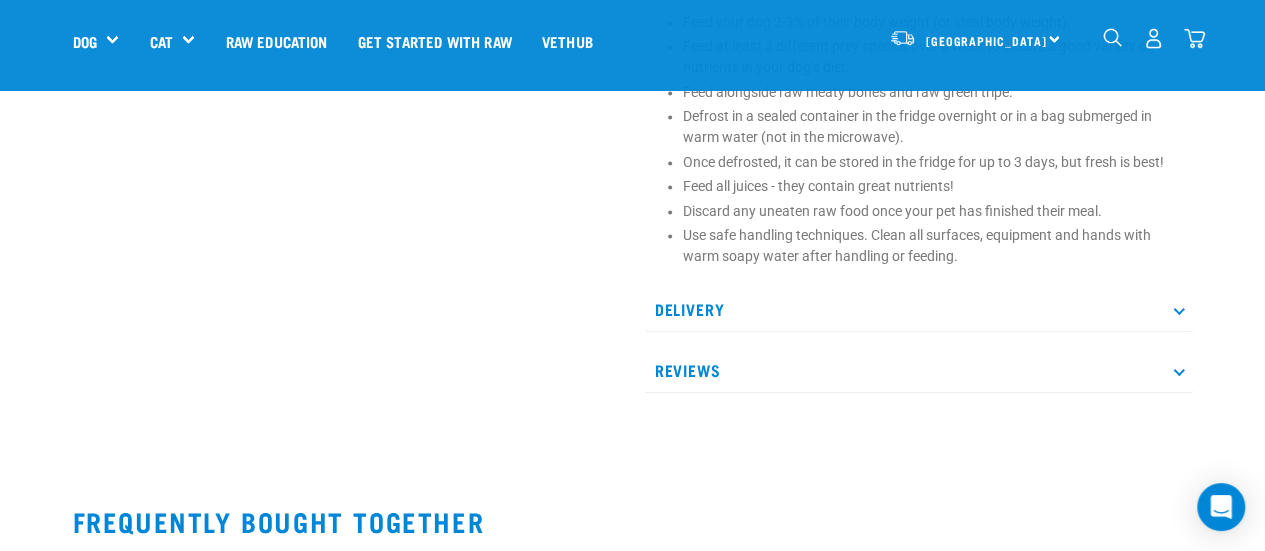 scroll, scrollTop: 1377, scrollLeft: 0, axis: vertical 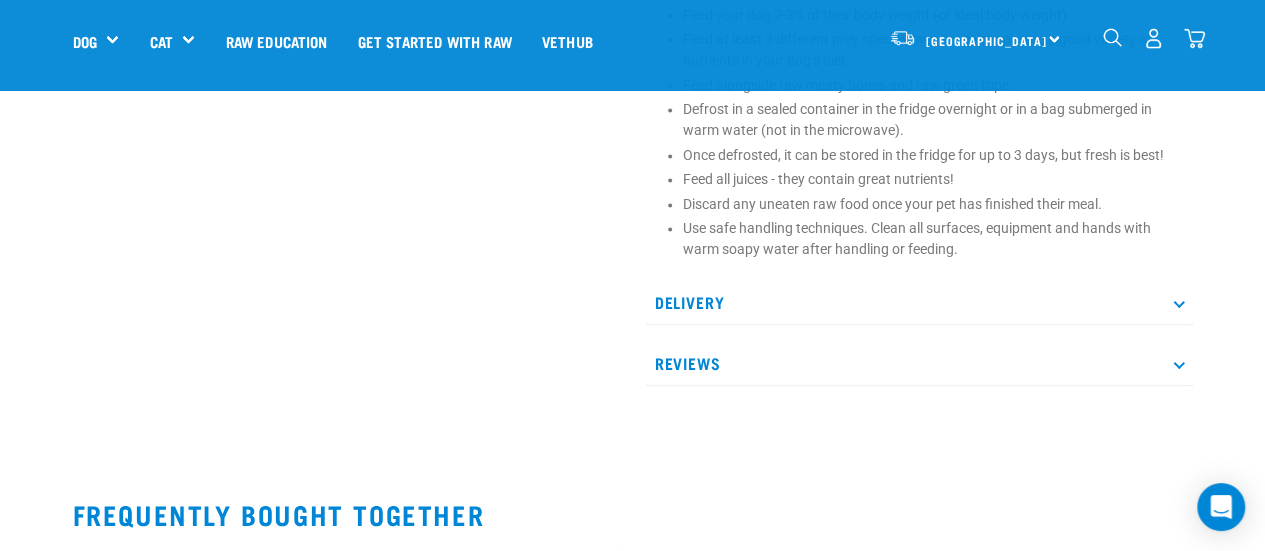 click on "Delivery" at bounding box center [919, 302] 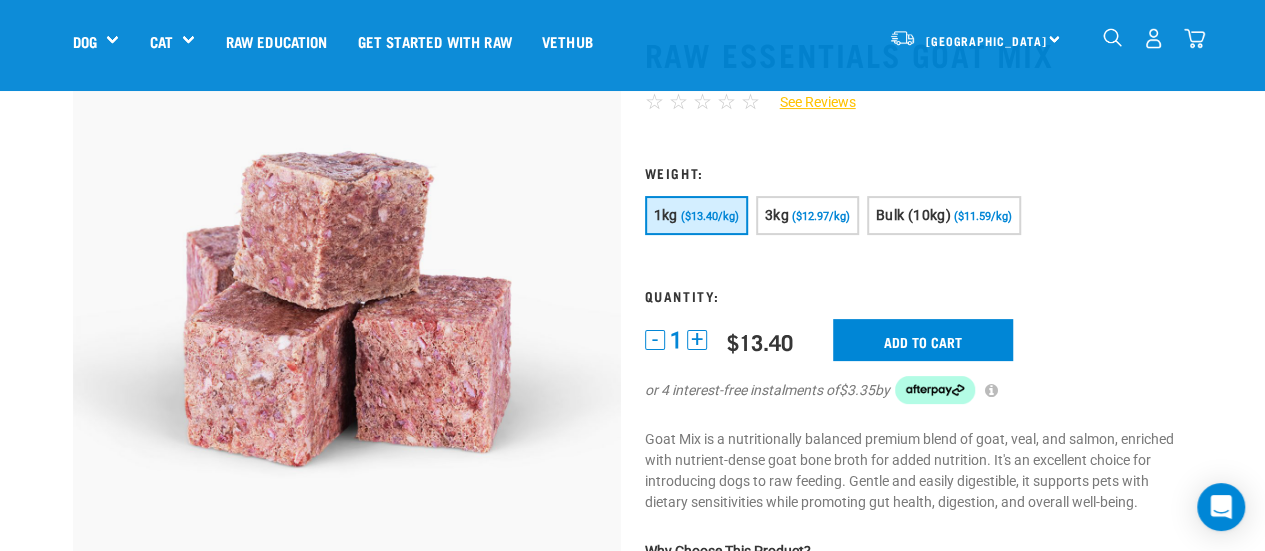 scroll, scrollTop: 110, scrollLeft: 0, axis: vertical 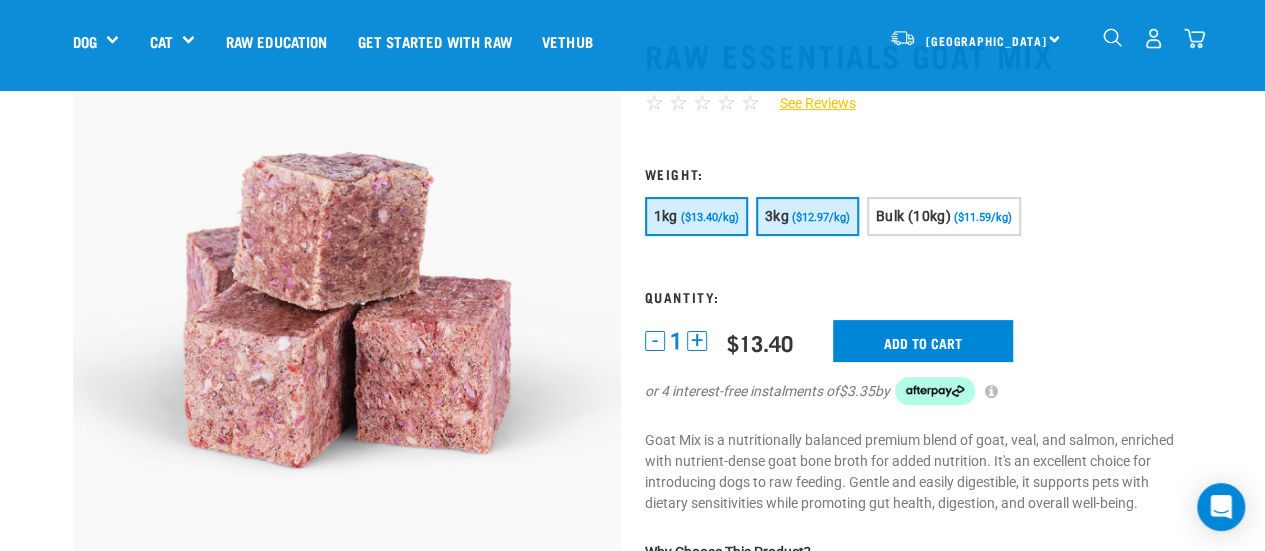 click on "($12.97/kg)" at bounding box center [821, 217] 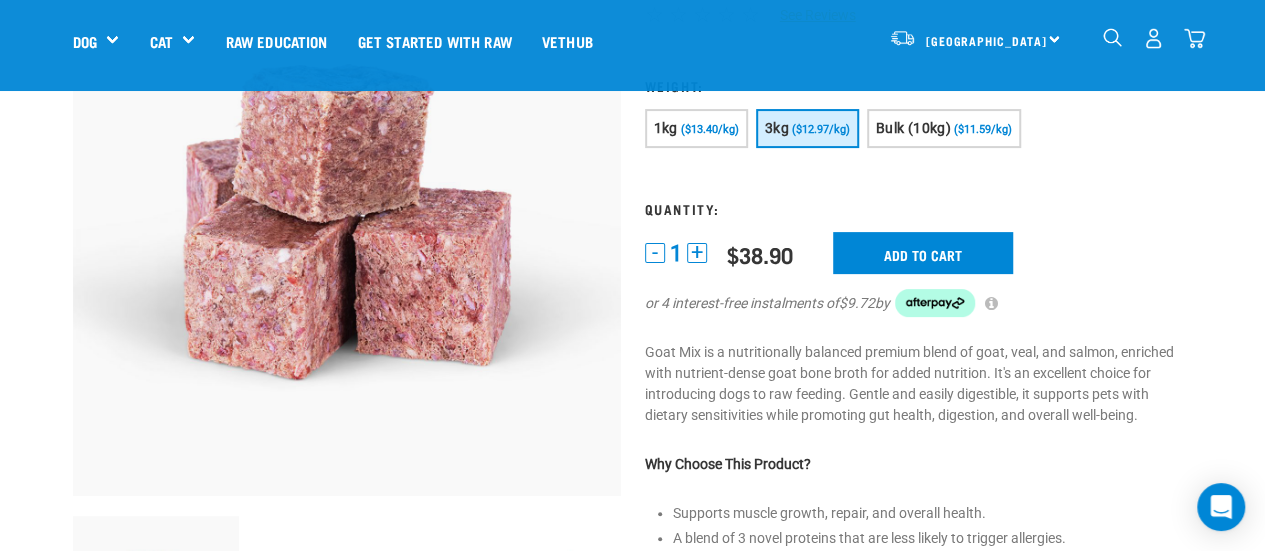 scroll, scrollTop: 199, scrollLeft: 0, axis: vertical 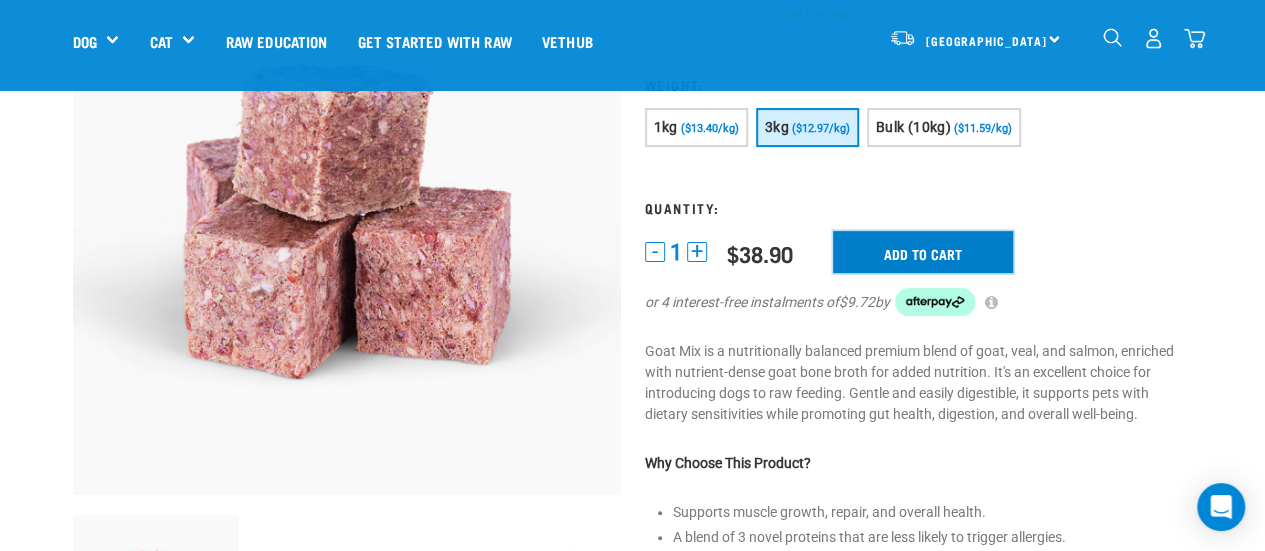 click on "Add to cart" at bounding box center (923, 252) 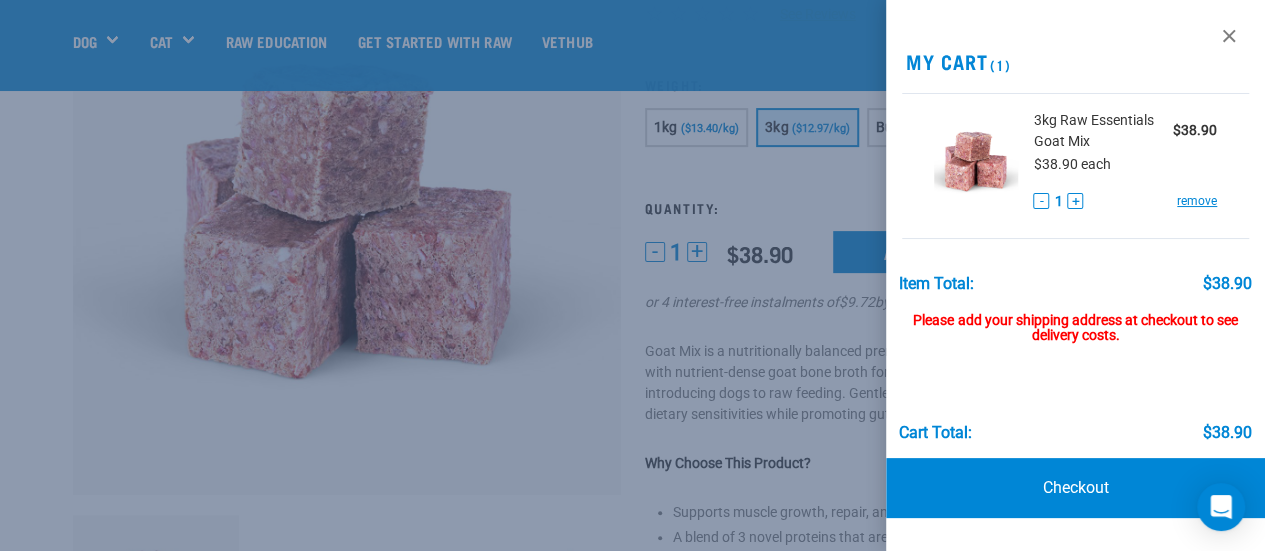 click at bounding box center (632, 275) 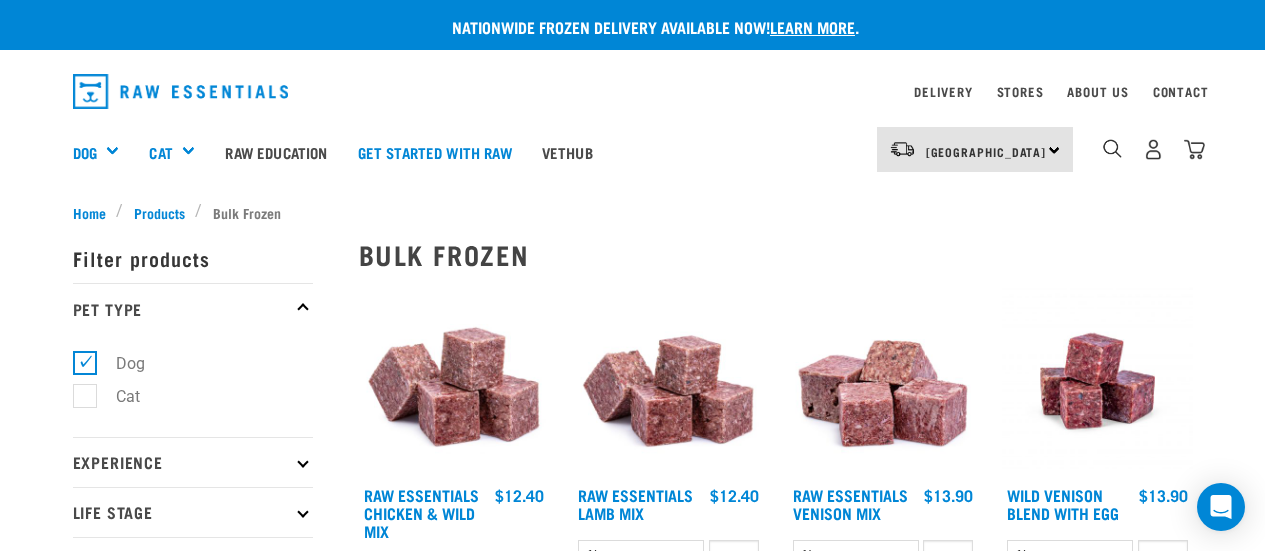 scroll, scrollTop: 319, scrollLeft: 0, axis: vertical 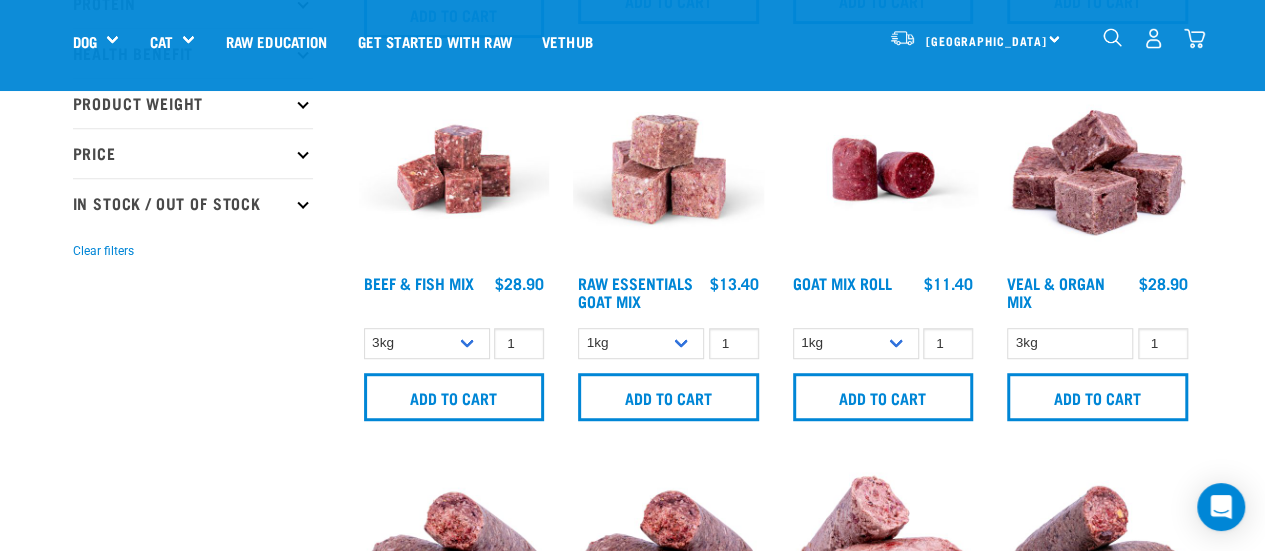 click at bounding box center [883, 169] 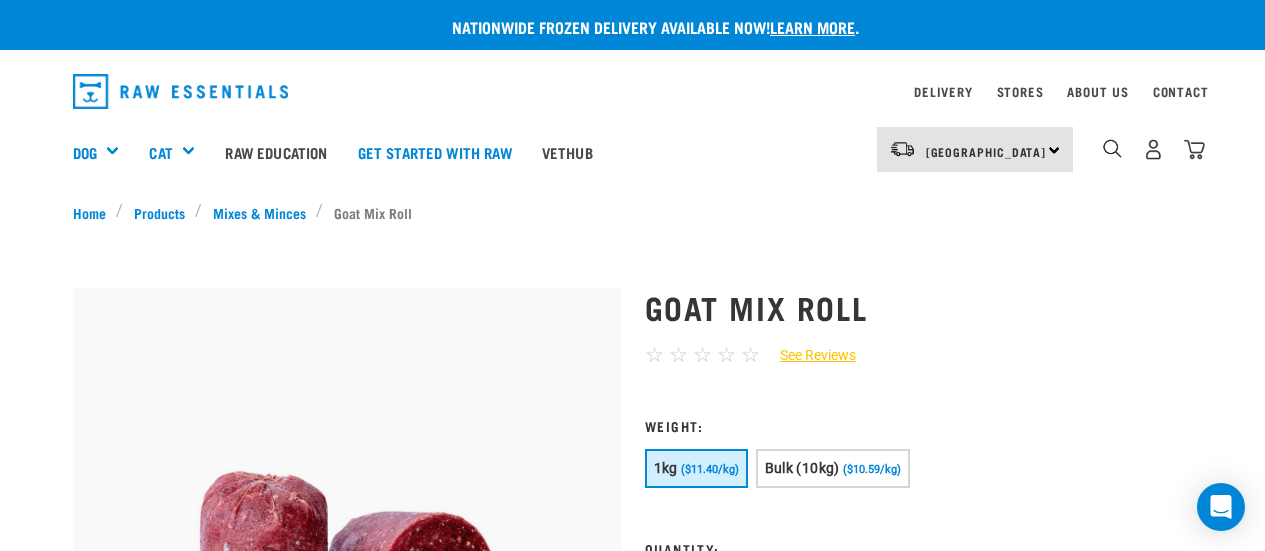 scroll, scrollTop: 0, scrollLeft: 0, axis: both 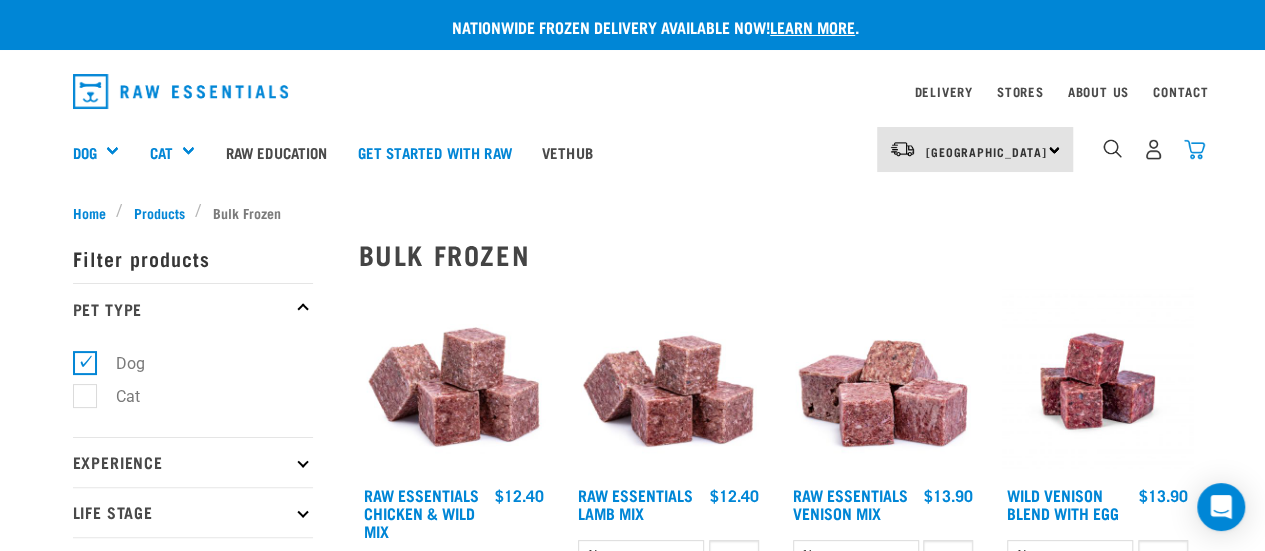 click at bounding box center (1194, 149) 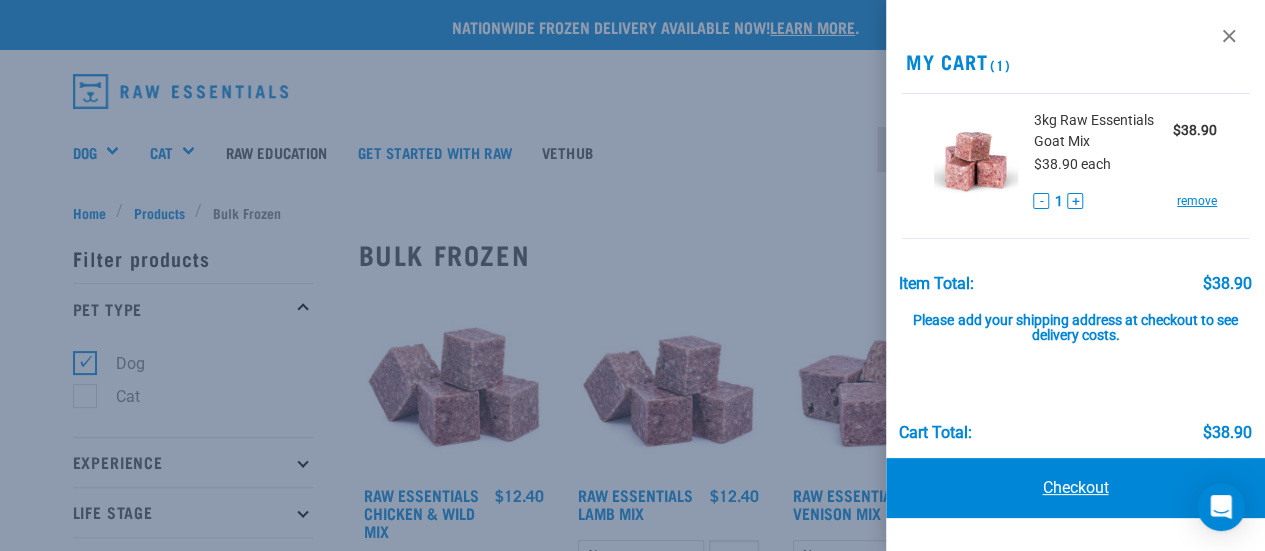 click on "Checkout" at bounding box center (1076, 488) 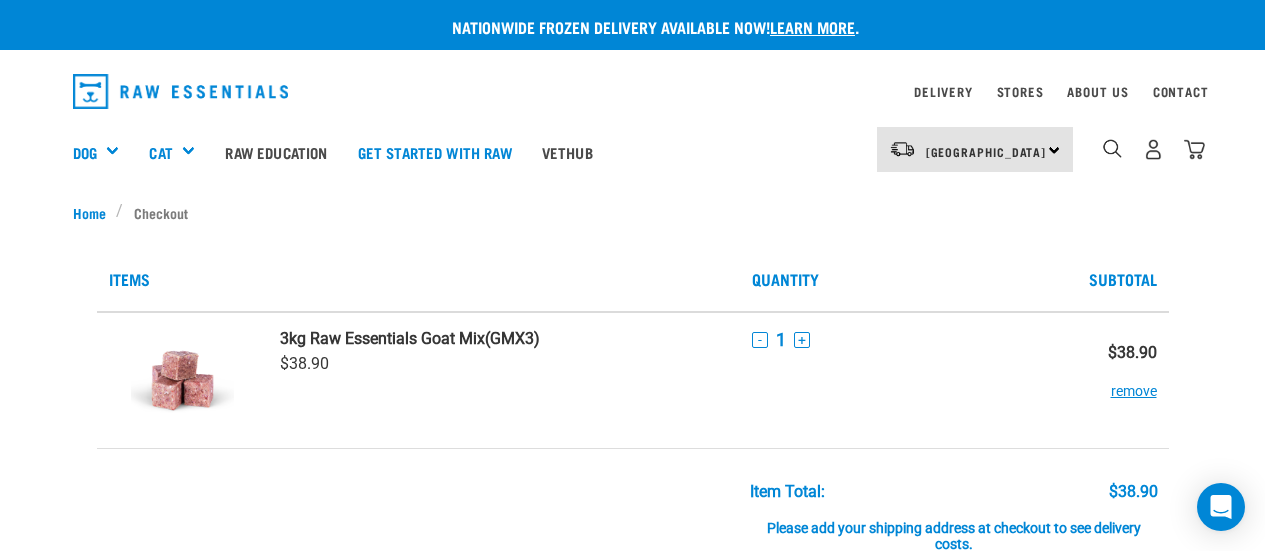 scroll, scrollTop: 0, scrollLeft: 0, axis: both 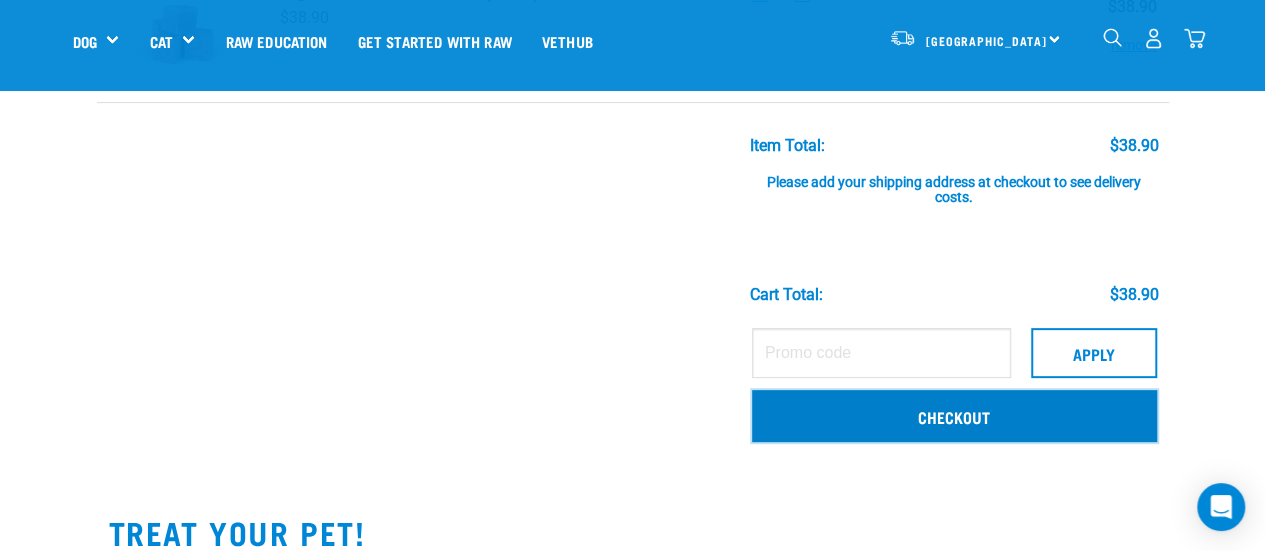 click on "Checkout" at bounding box center (954, 416) 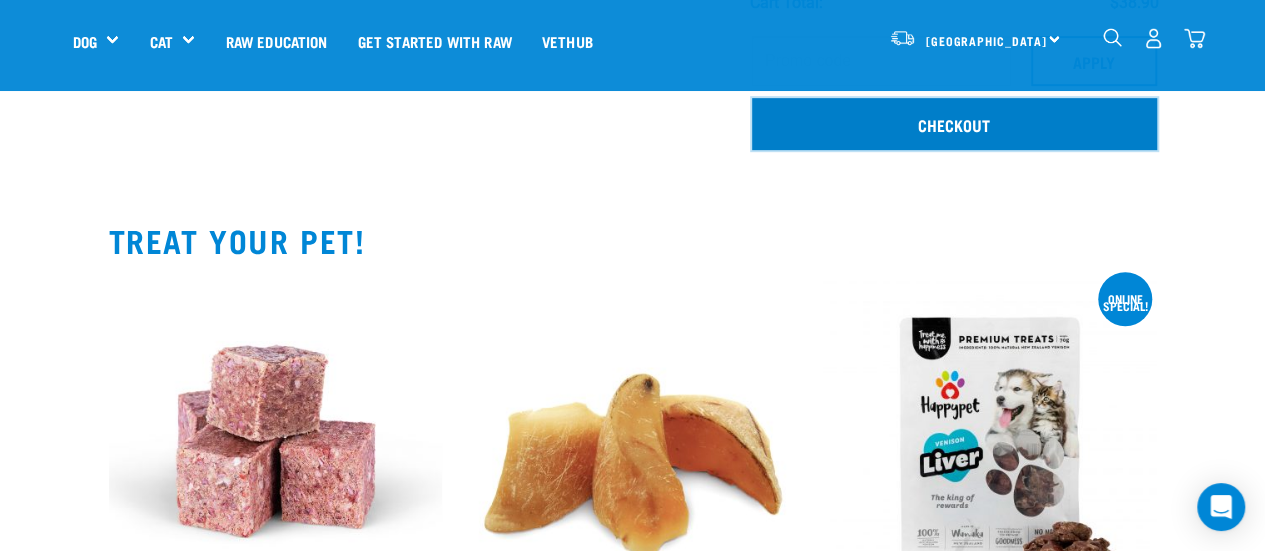 scroll, scrollTop: 497, scrollLeft: 0, axis: vertical 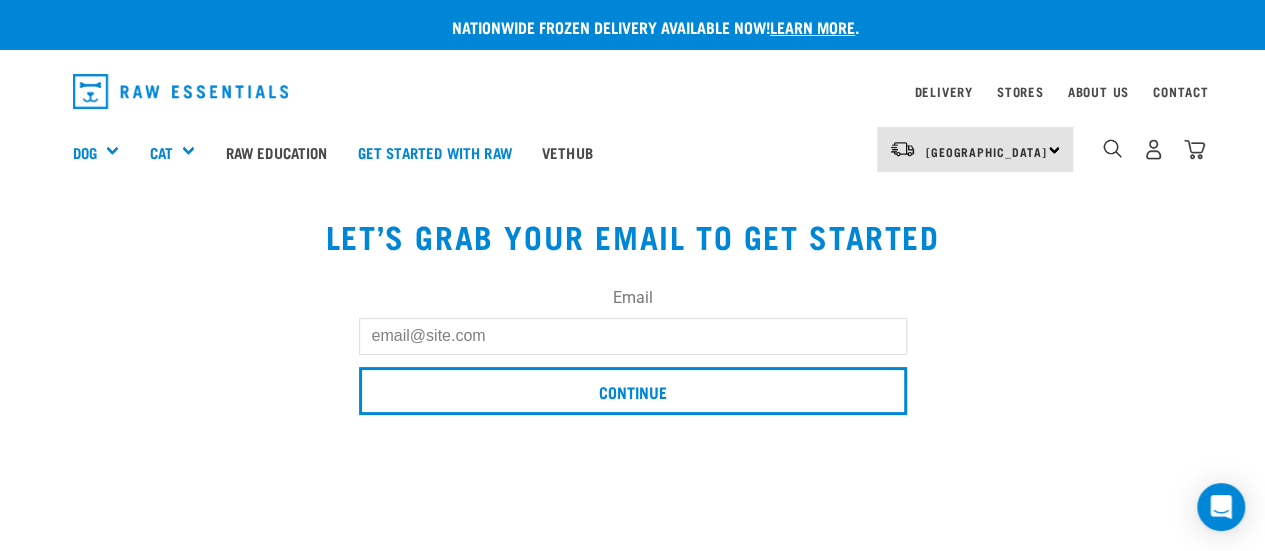 click on "Email" at bounding box center (633, 336) 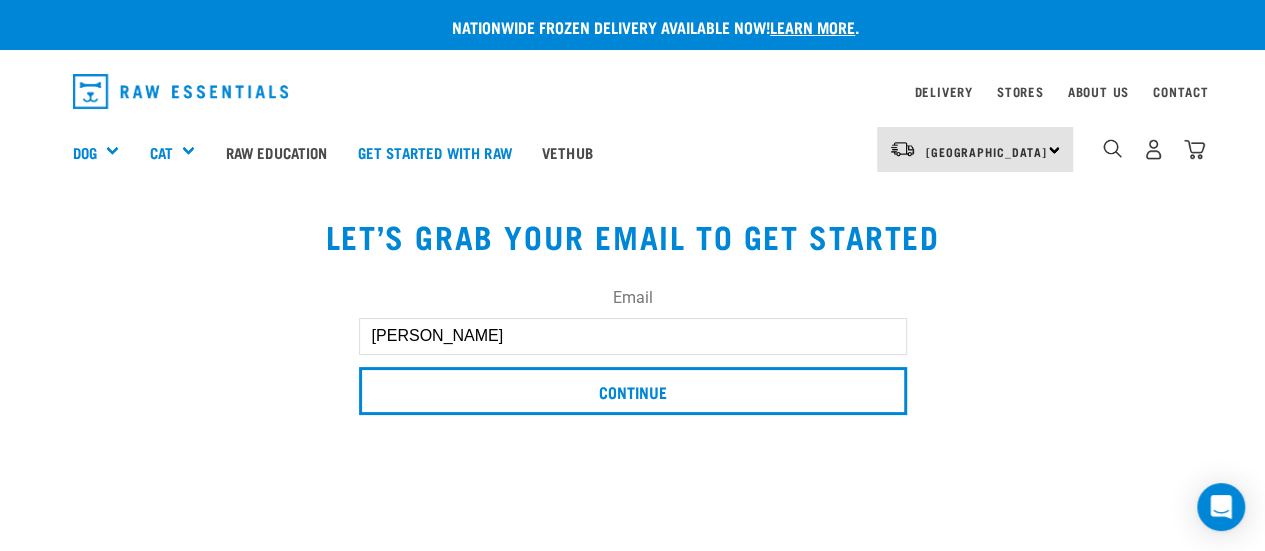 type on "lauracraig@windowslive.com" 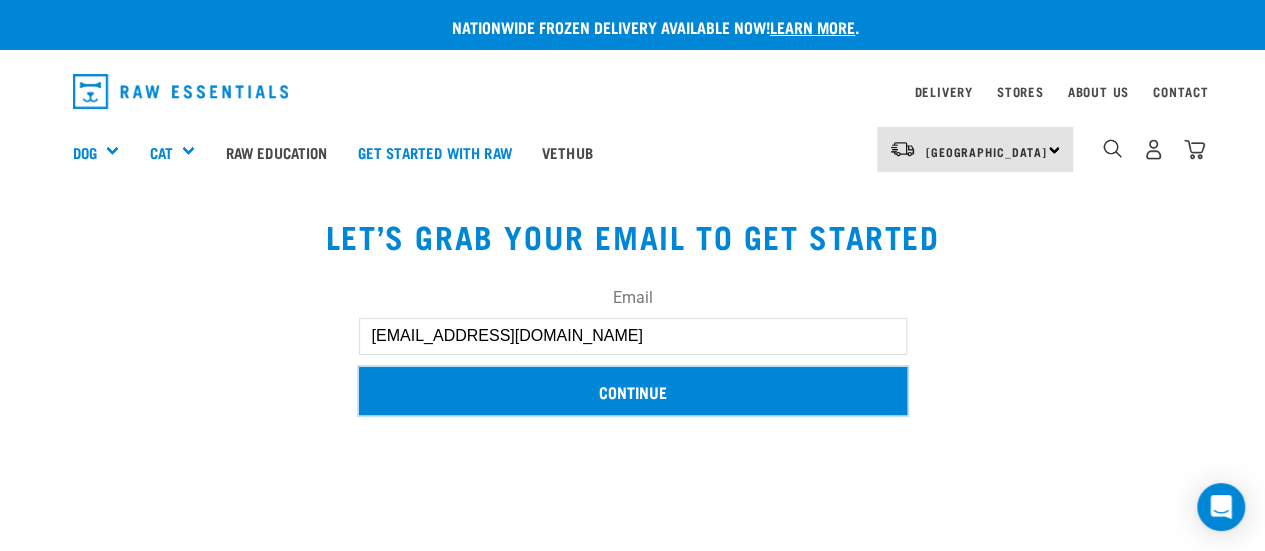click on "Continue" at bounding box center (633, 391) 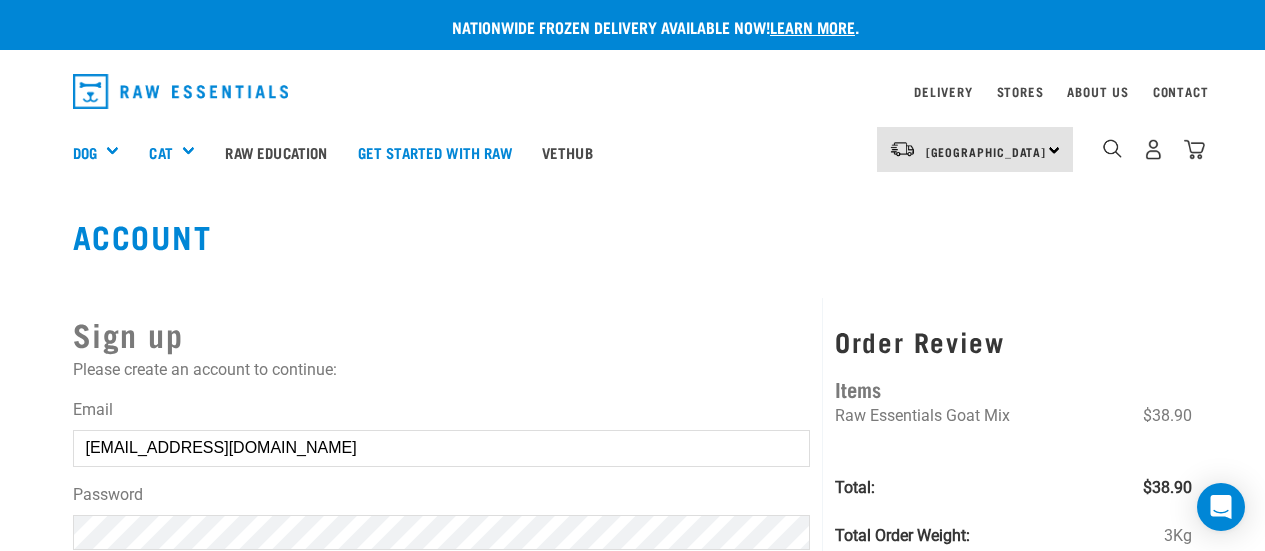scroll, scrollTop: 0, scrollLeft: 0, axis: both 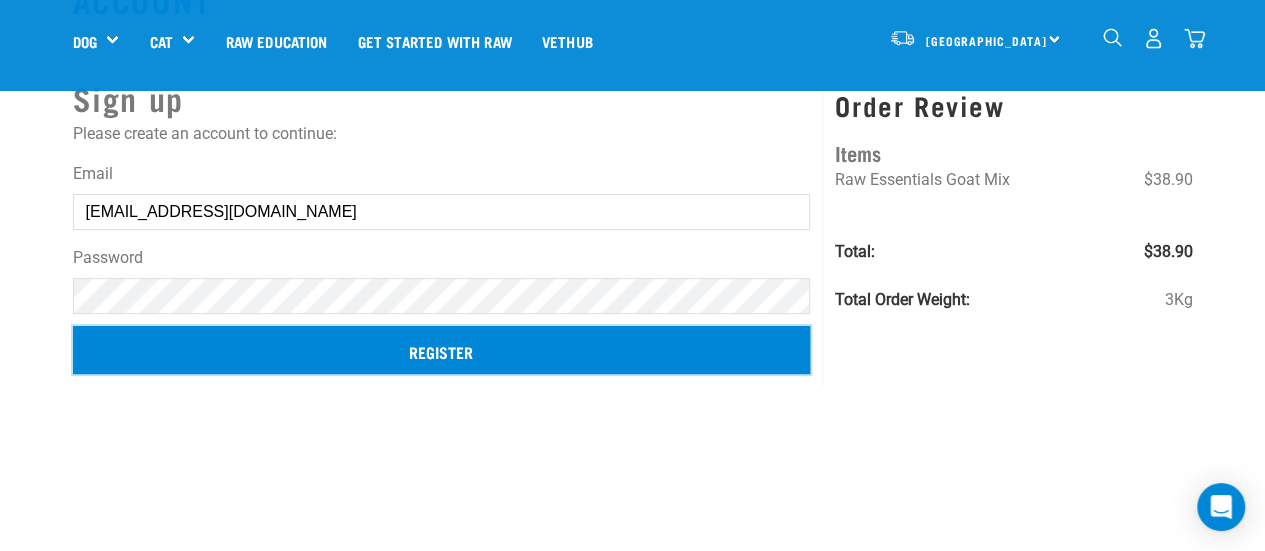 click on "Register" at bounding box center (442, 350) 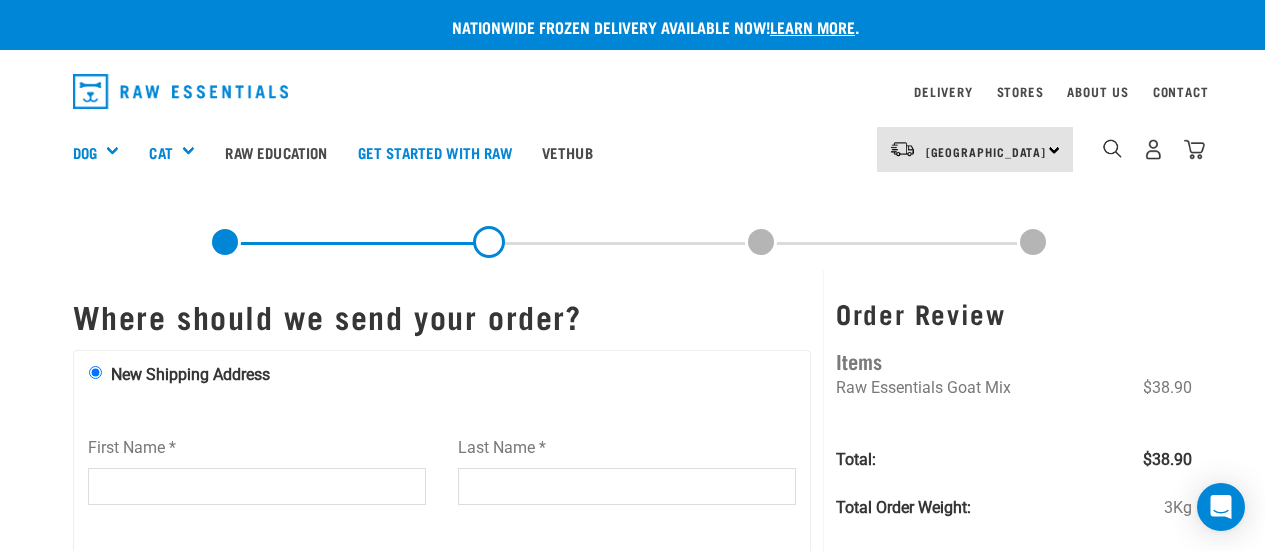 scroll, scrollTop: 0, scrollLeft: 0, axis: both 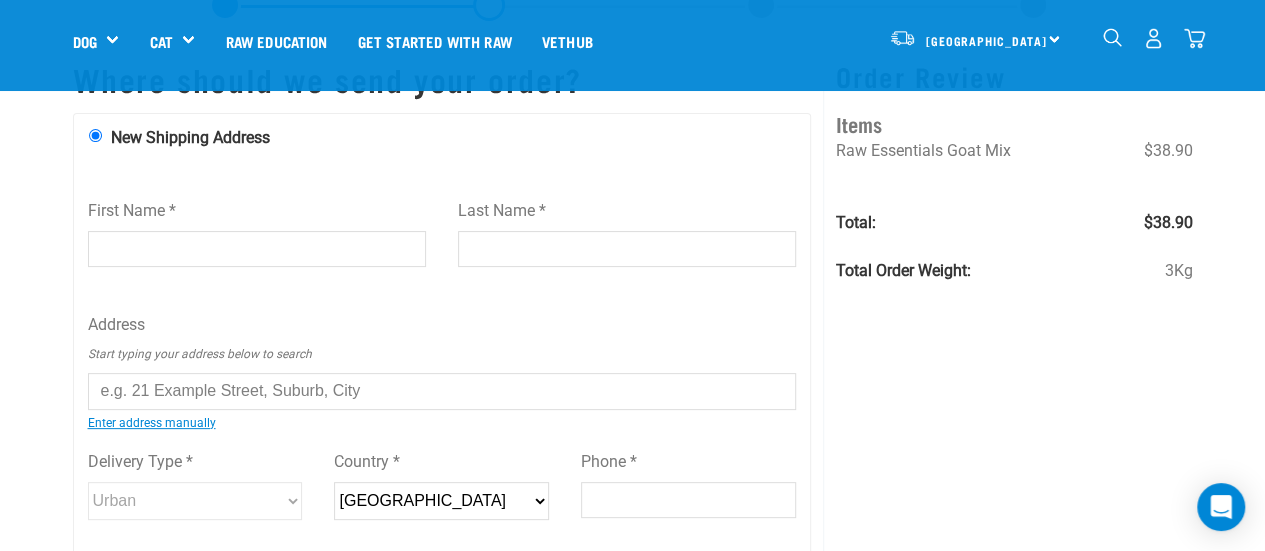 click on "First Name *" at bounding box center (257, 249) 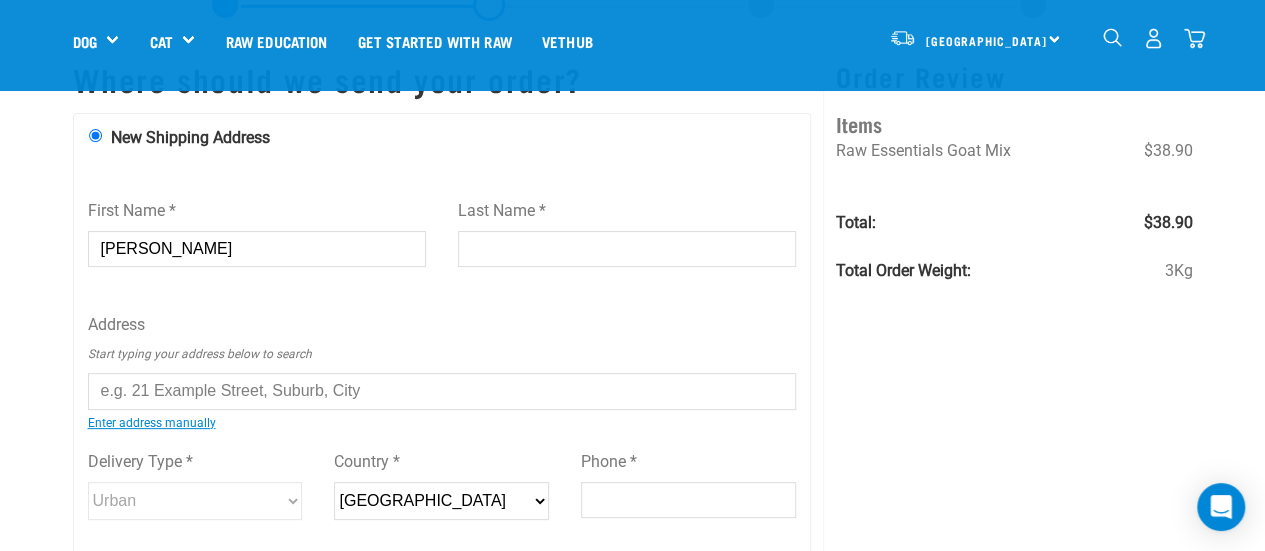 type on "[PERSON_NAME]" 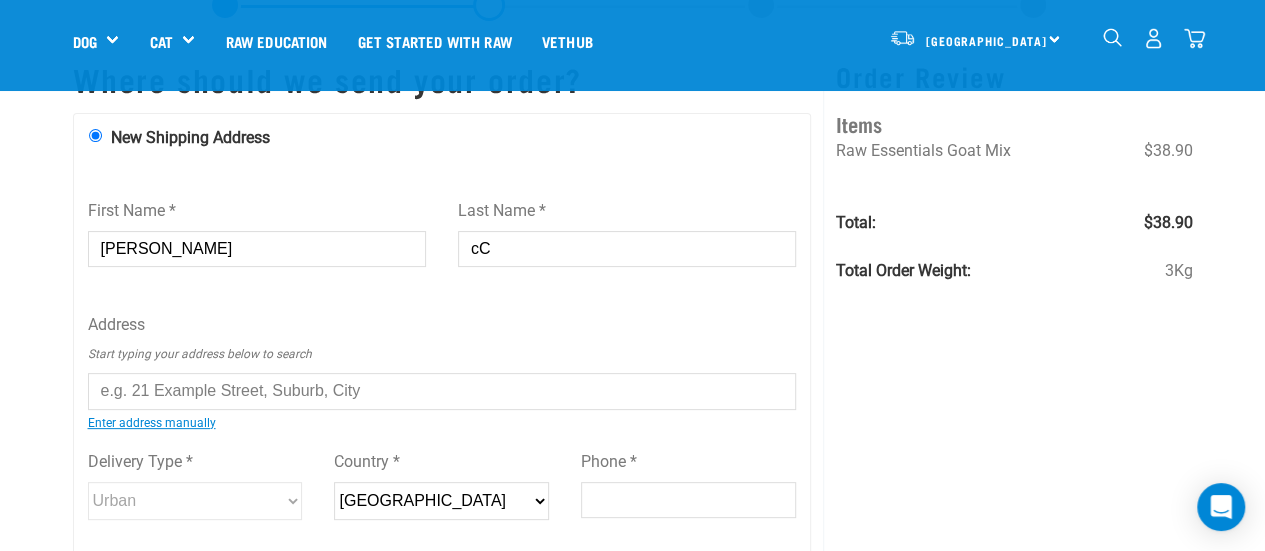 type on "c" 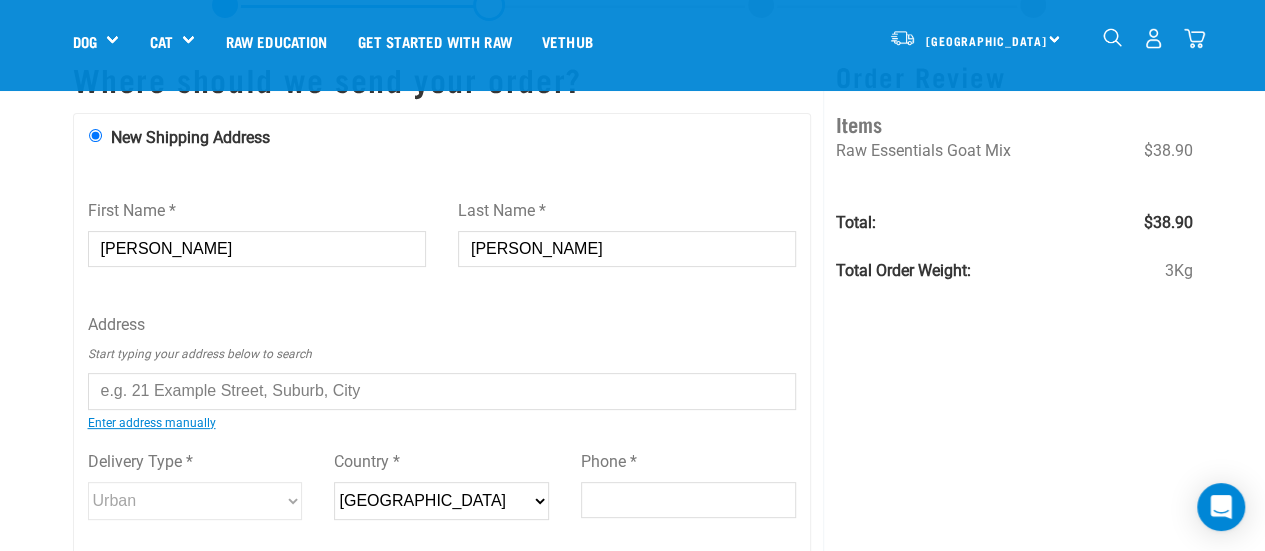 type on "[PERSON_NAME]" 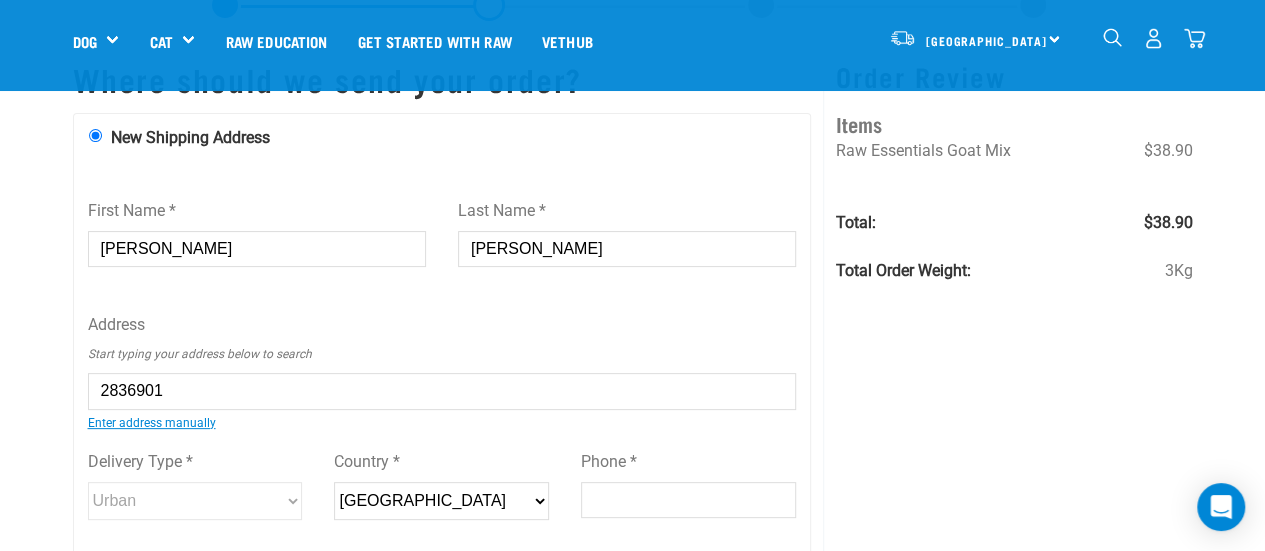 click on "First Name *
Laura
Last Name *
Craig
Address
Start typing your address below to search
2836901 24 Weston Avenue, Mount Albert, Auckland 1025 24 Weston Avenue, Roslyn, Palmerston North 4414 24 Borrell Avenue, Westown, New Plymouth 4310 24 Dartmoor Avenue, Westown, New Plymouth 4310 24 Dorset Avenue, Westown, New Plymouth 4310 24 Grove Avenue, Weston, Oamaru 9401 24 Sanders Avenue, Westown, New Plymouth 4310 24A Dorset Avenue, Westown, New Plymouth 4310 24 Weston Avenue, Mount Albert, Auckland 1025
Enter address manually
Address 1 *
Address 2" at bounding box center [442, 394] 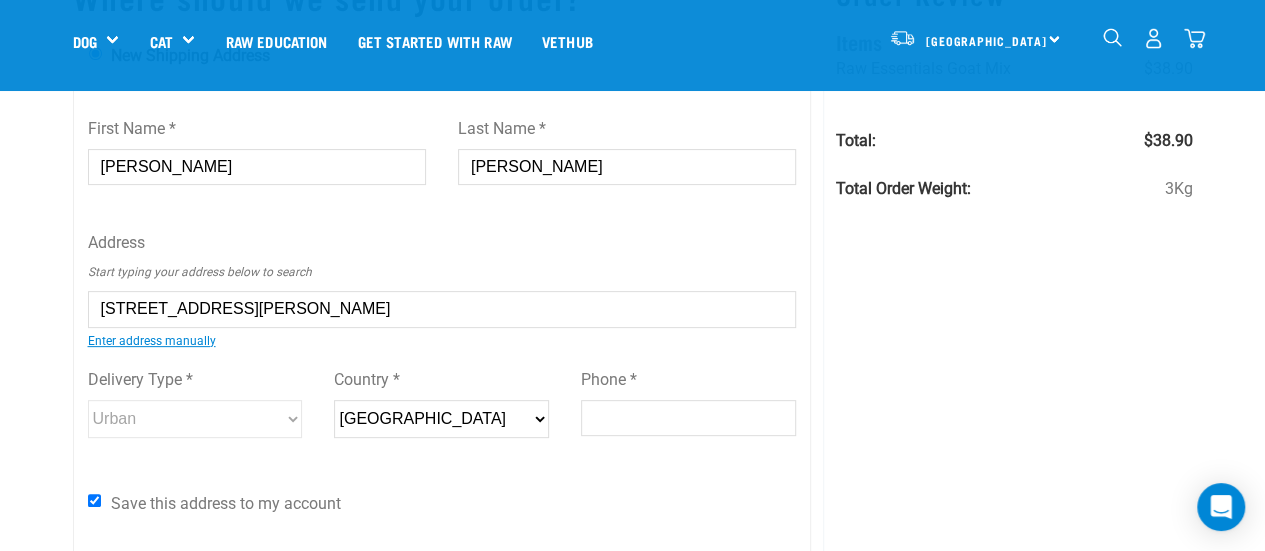 scroll, scrollTop: 207, scrollLeft: 0, axis: vertical 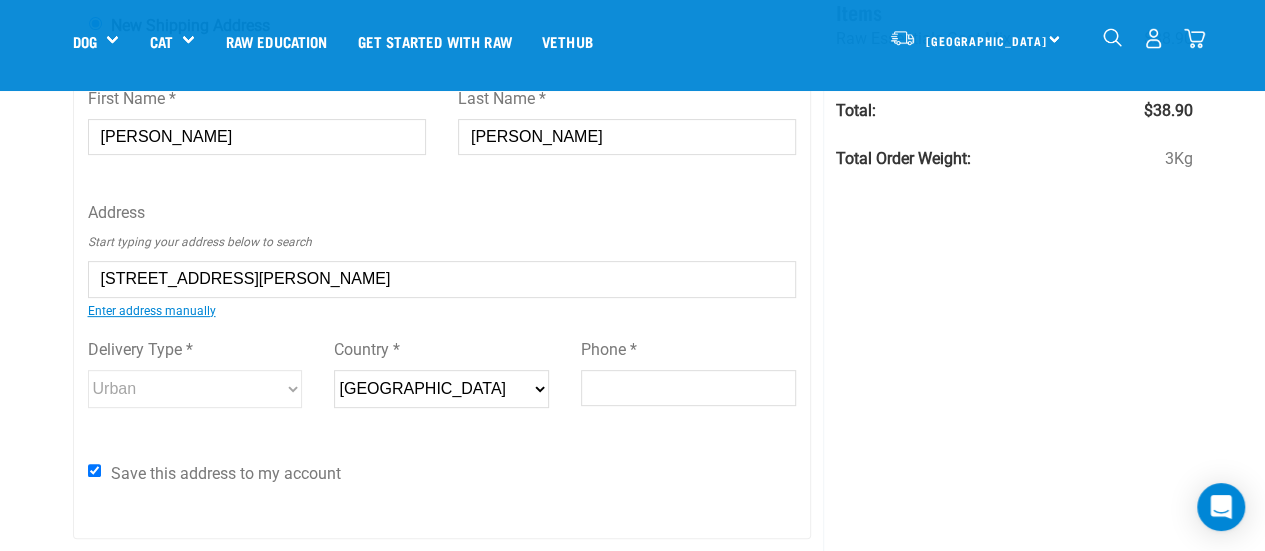 type on "24 Weston Avenue, Mount Albert, Auckland 1025" 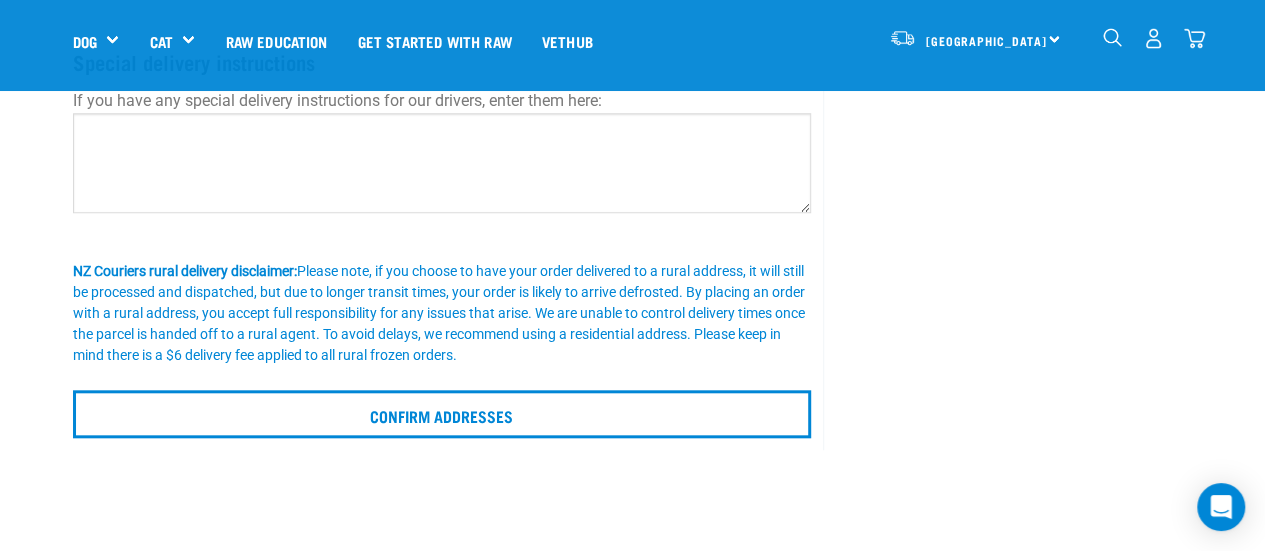scroll, scrollTop: 795, scrollLeft: 0, axis: vertical 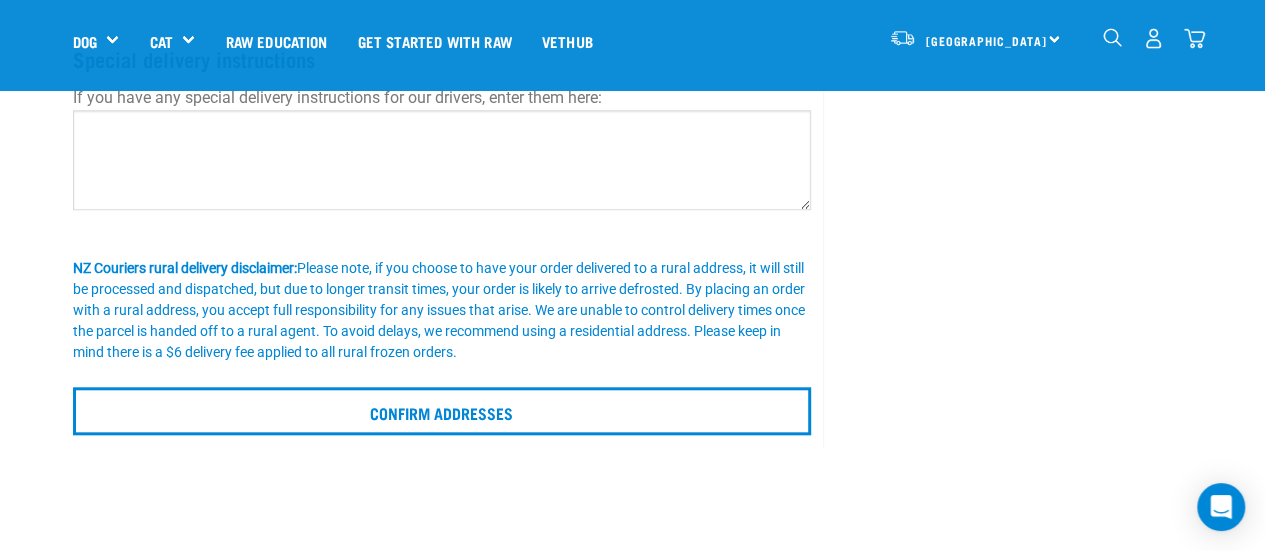 type on "0212682409" 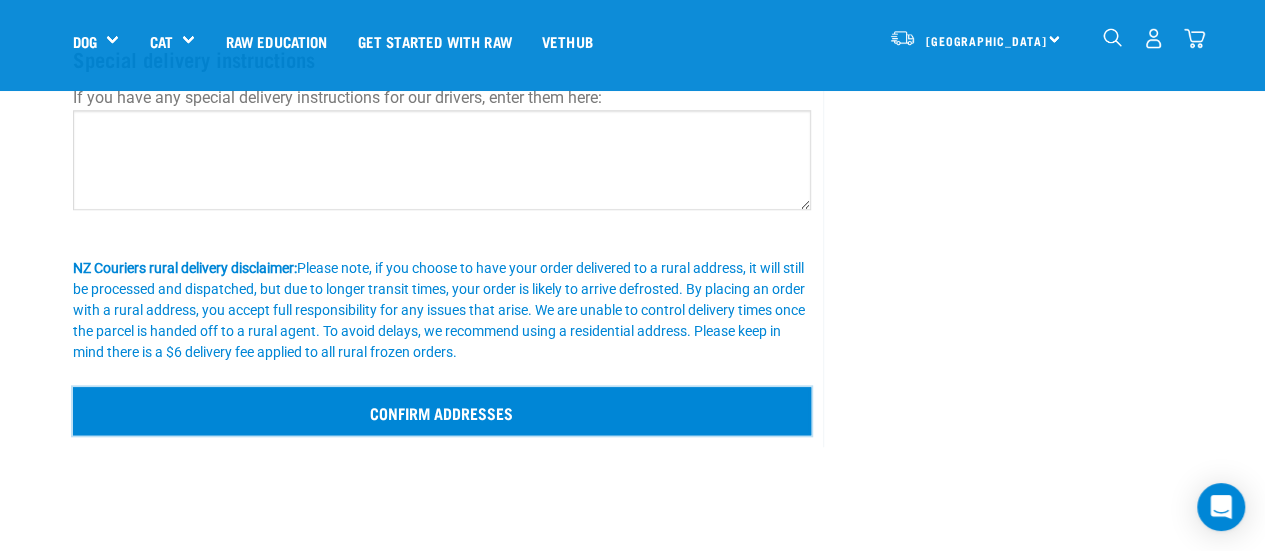 click on "Confirm addresses" at bounding box center [442, 411] 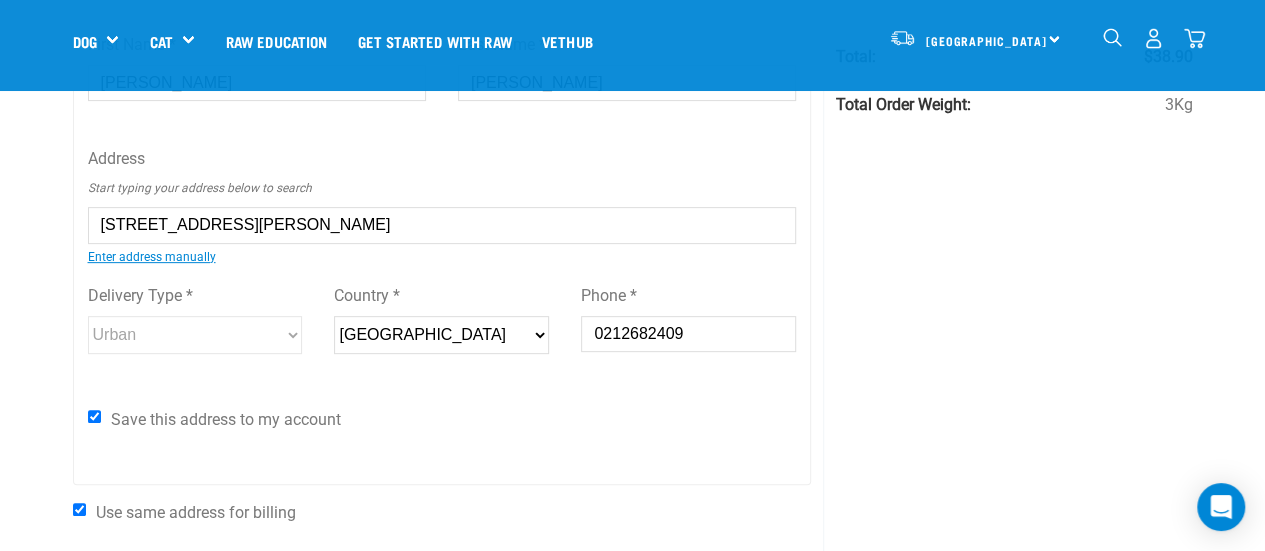 scroll, scrollTop: 260, scrollLeft: 0, axis: vertical 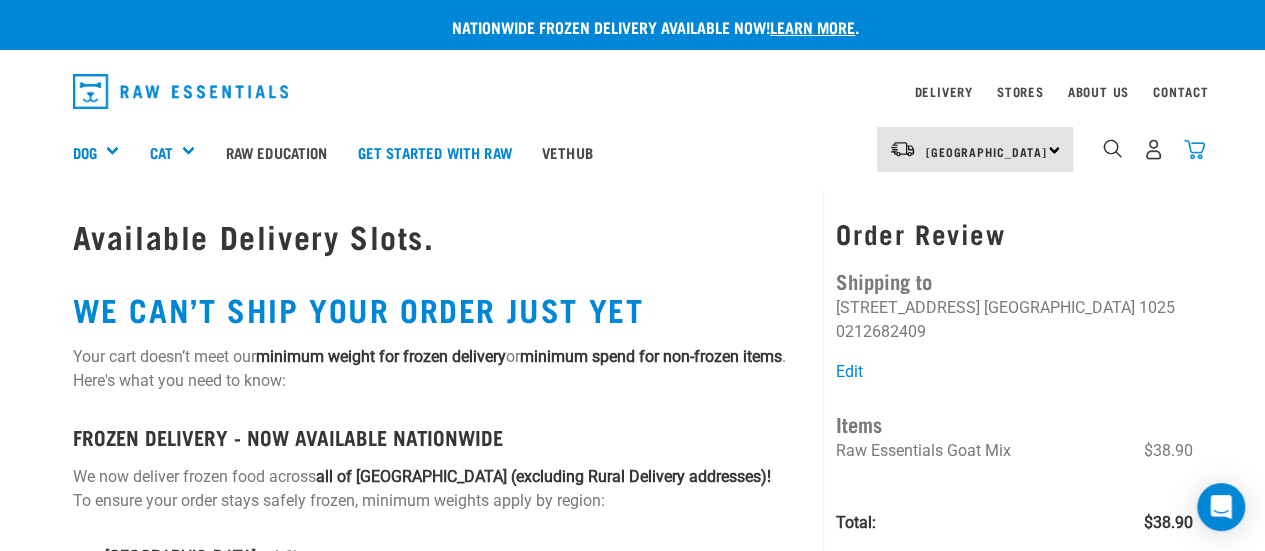 click at bounding box center [1194, 149] 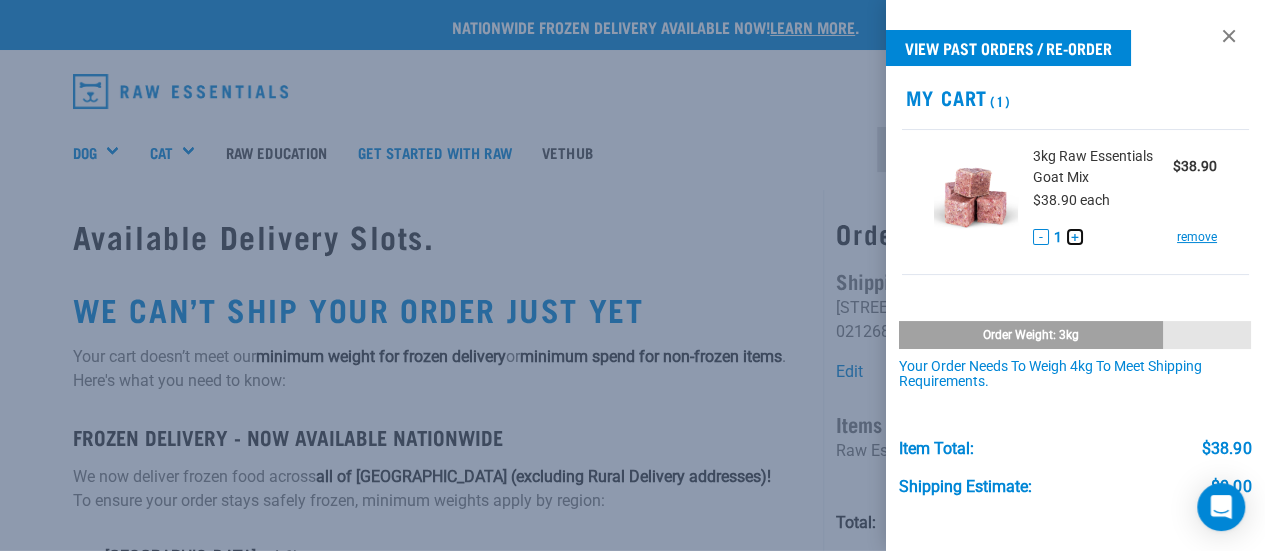 click on "+" at bounding box center [1075, 237] 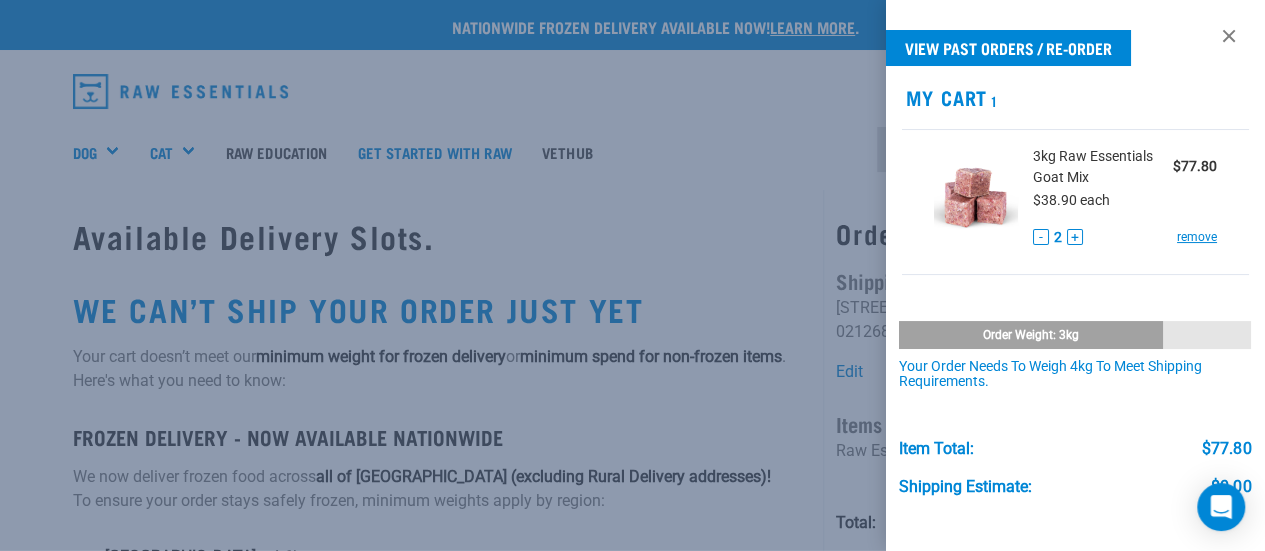 click at bounding box center [632, 275] 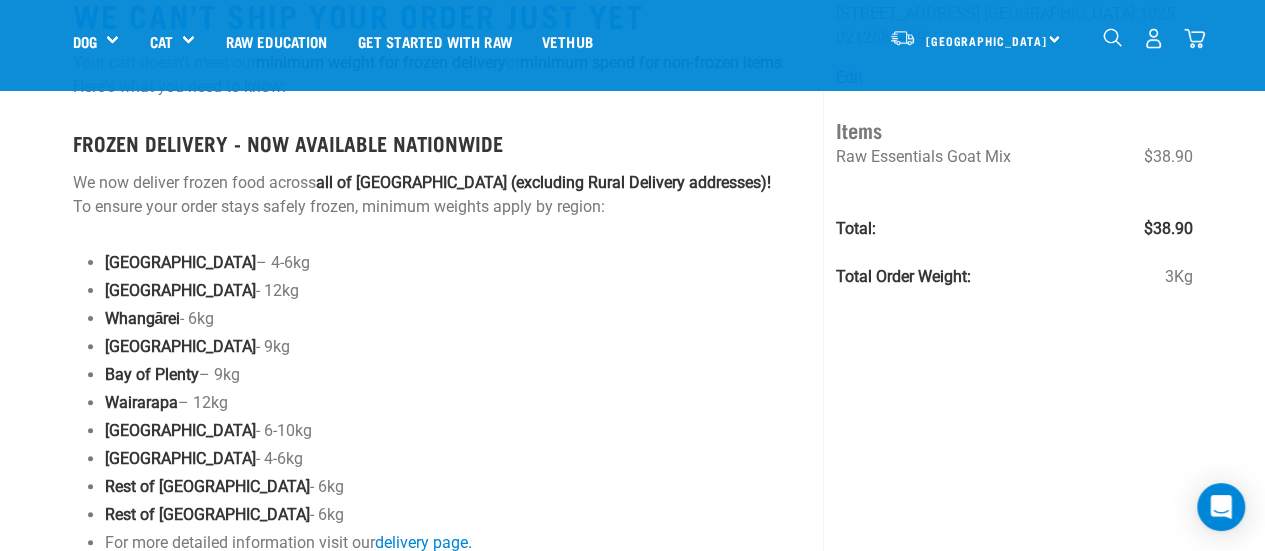 scroll, scrollTop: 0, scrollLeft: 0, axis: both 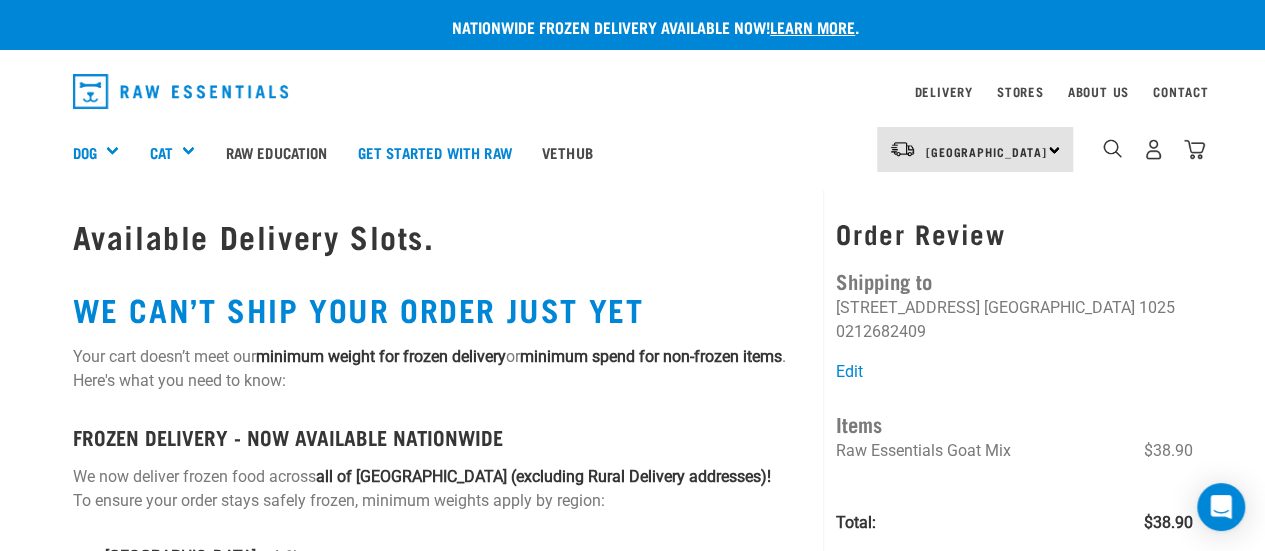 click on "1" at bounding box center (1153, 149) 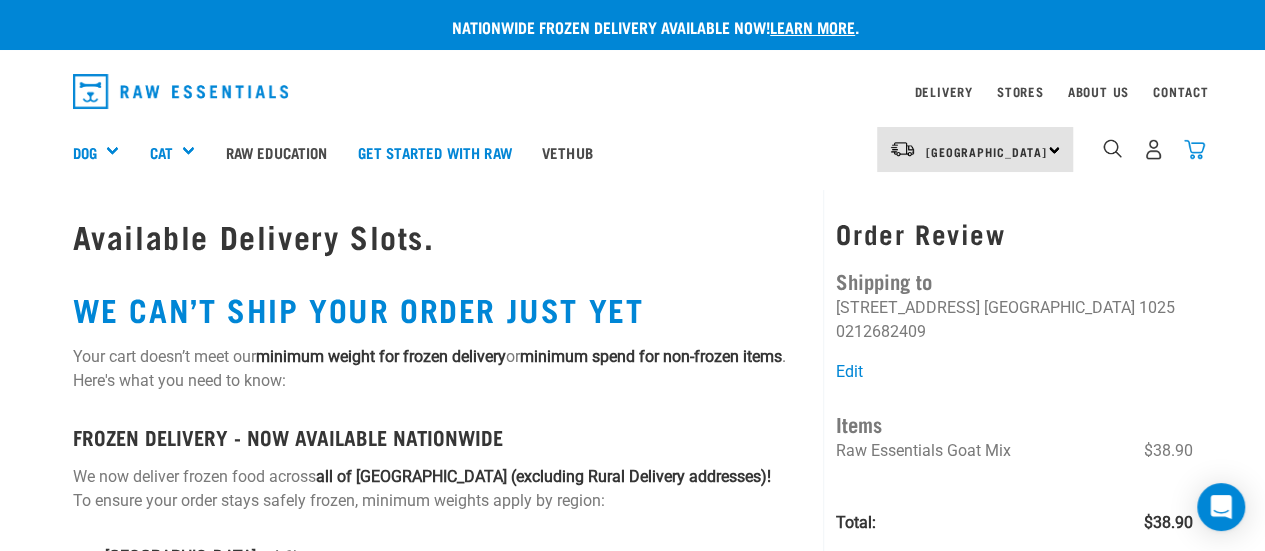 click at bounding box center (1194, 149) 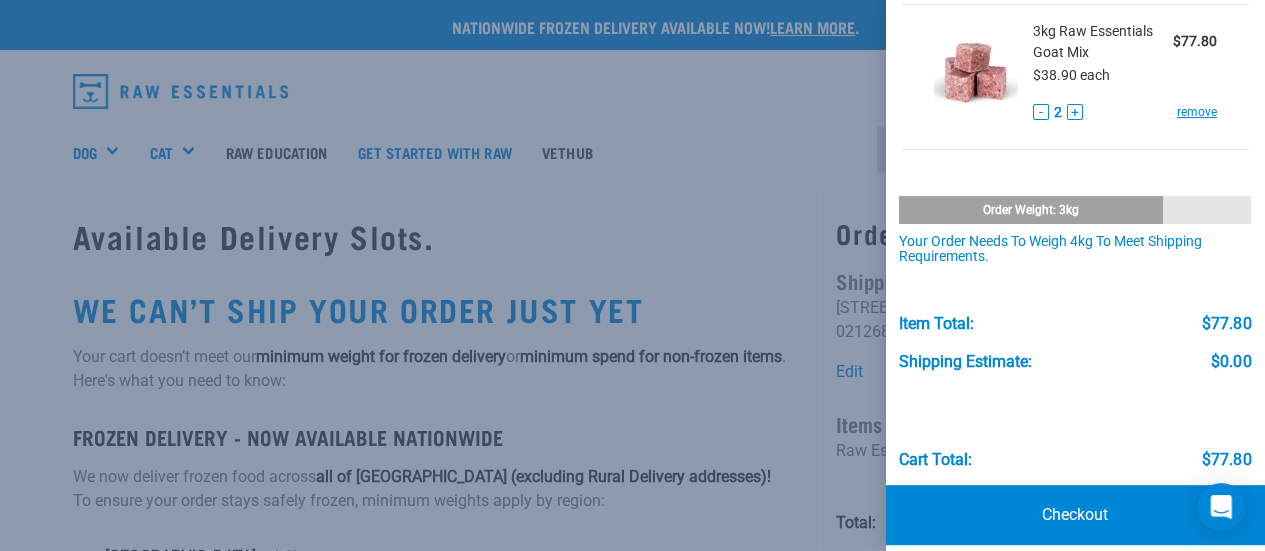 scroll, scrollTop: 142, scrollLeft: 0, axis: vertical 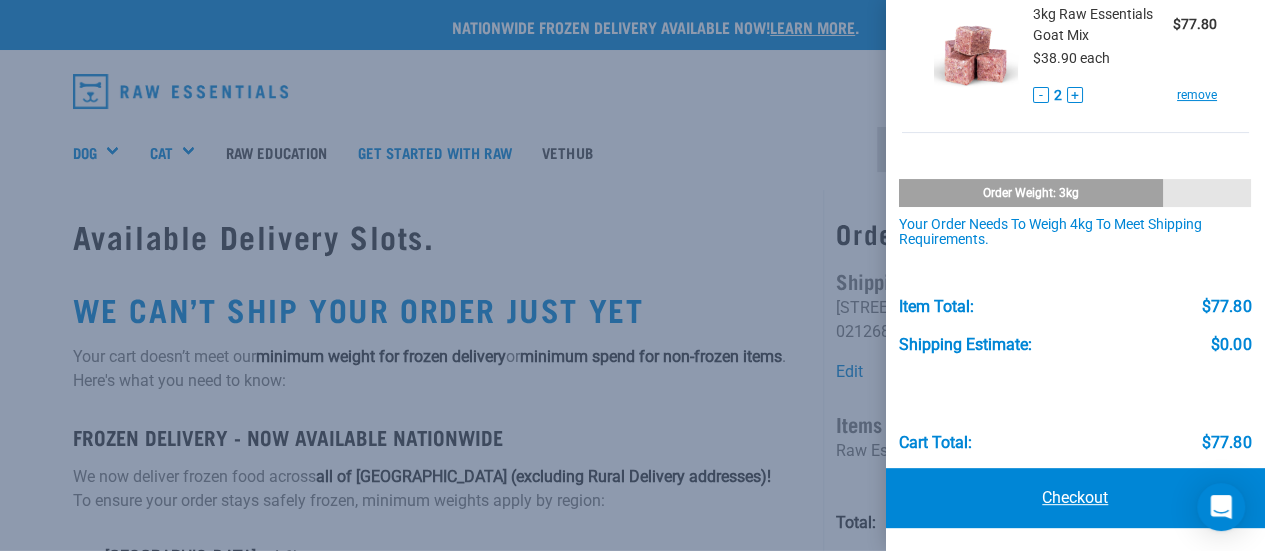 click on "Checkout" at bounding box center (1076, 498) 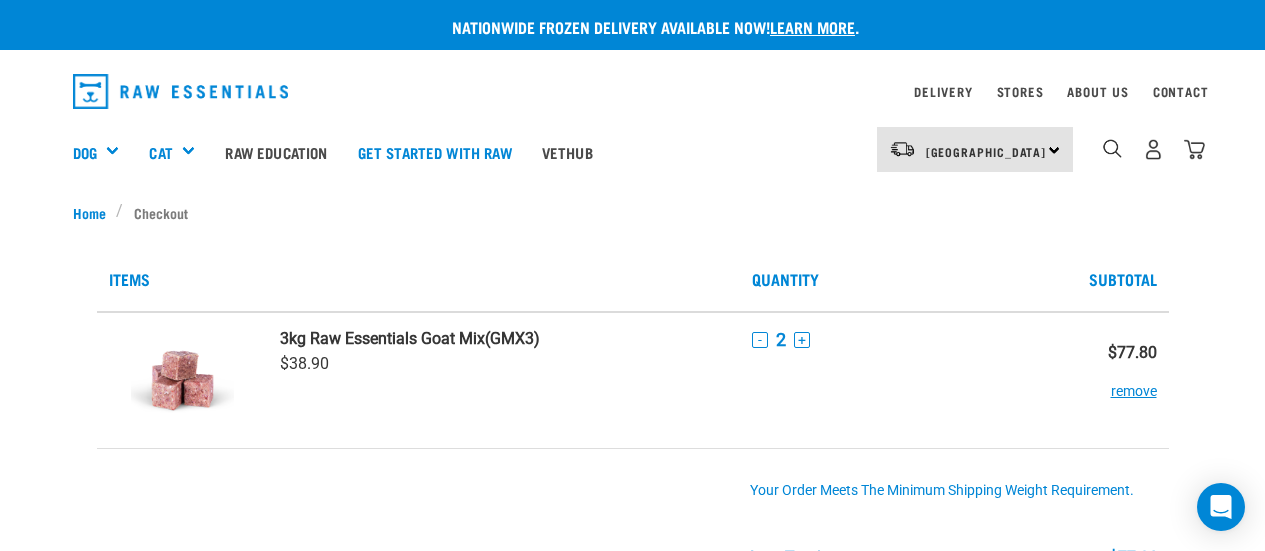 scroll, scrollTop: 0, scrollLeft: 0, axis: both 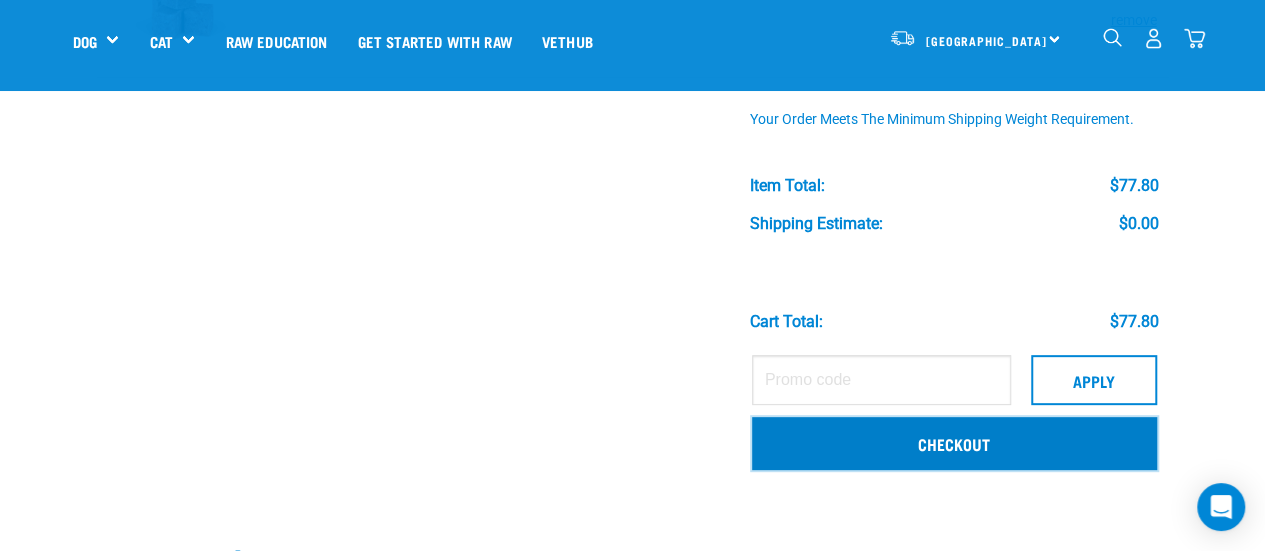 click on "Checkout" at bounding box center (954, 443) 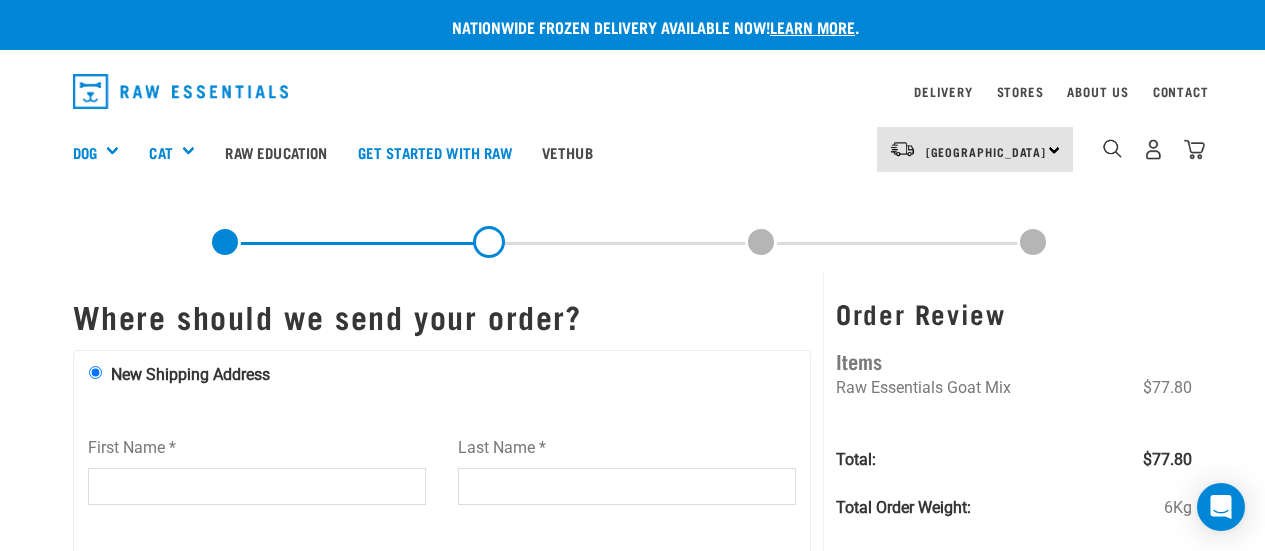 scroll, scrollTop: 0, scrollLeft: 0, axis: both 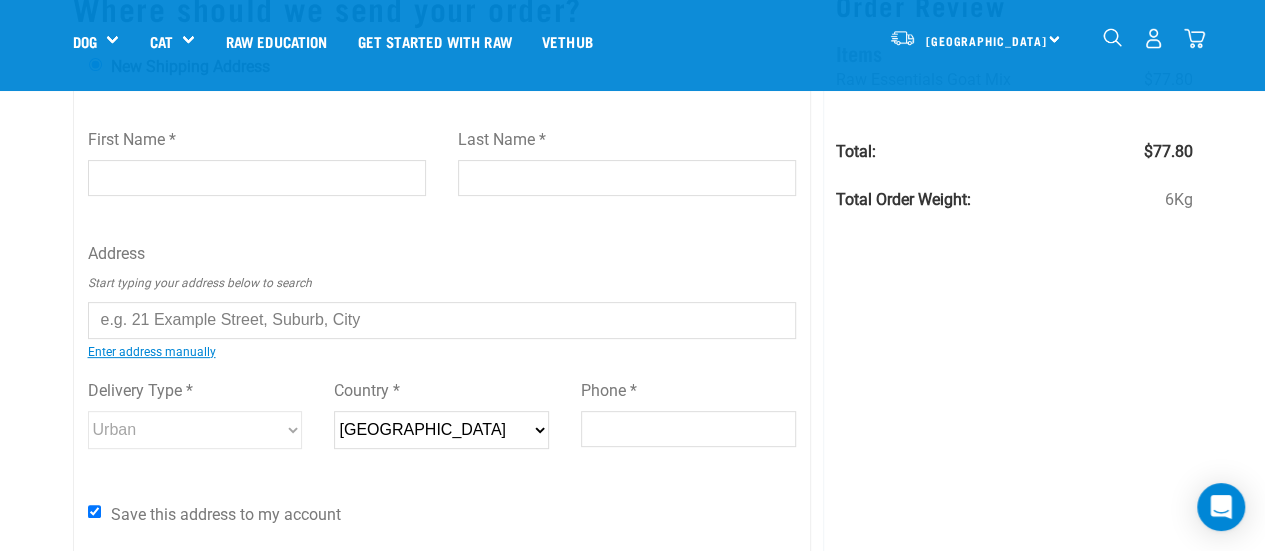 click on "First Name *" at bounding box center [257, 178] 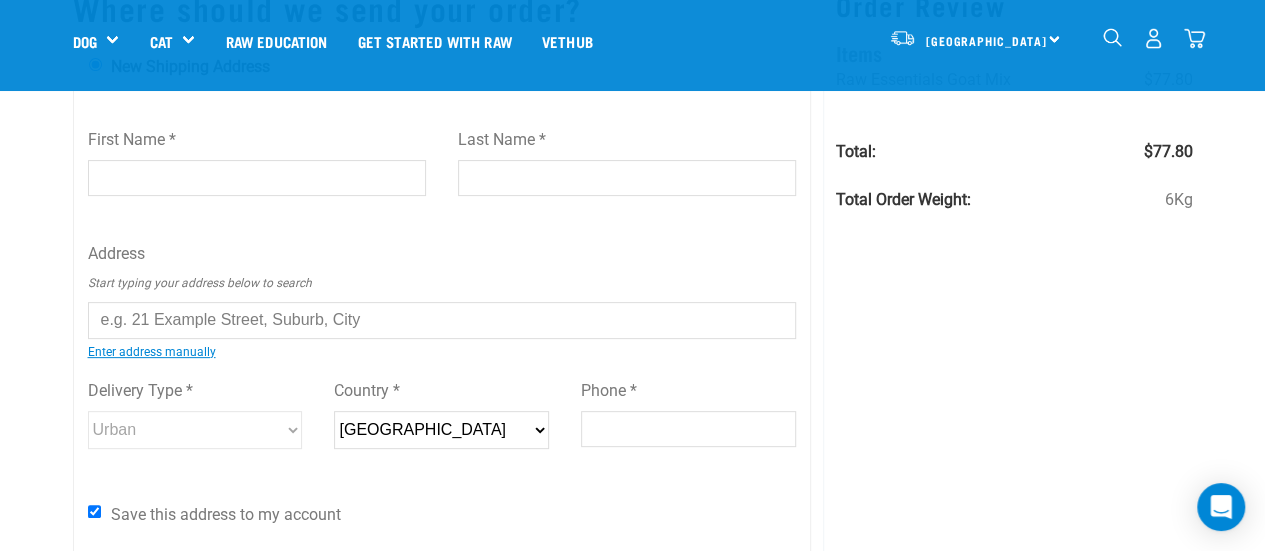type on "Laura" 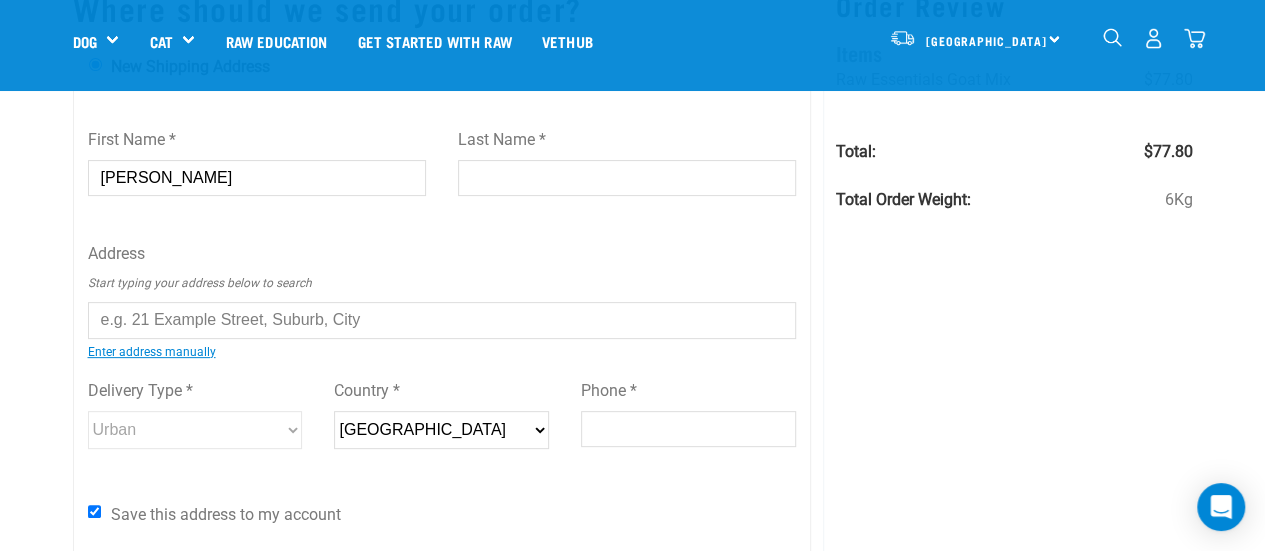 click on "Last Name *" at bounding box center (627, 178) 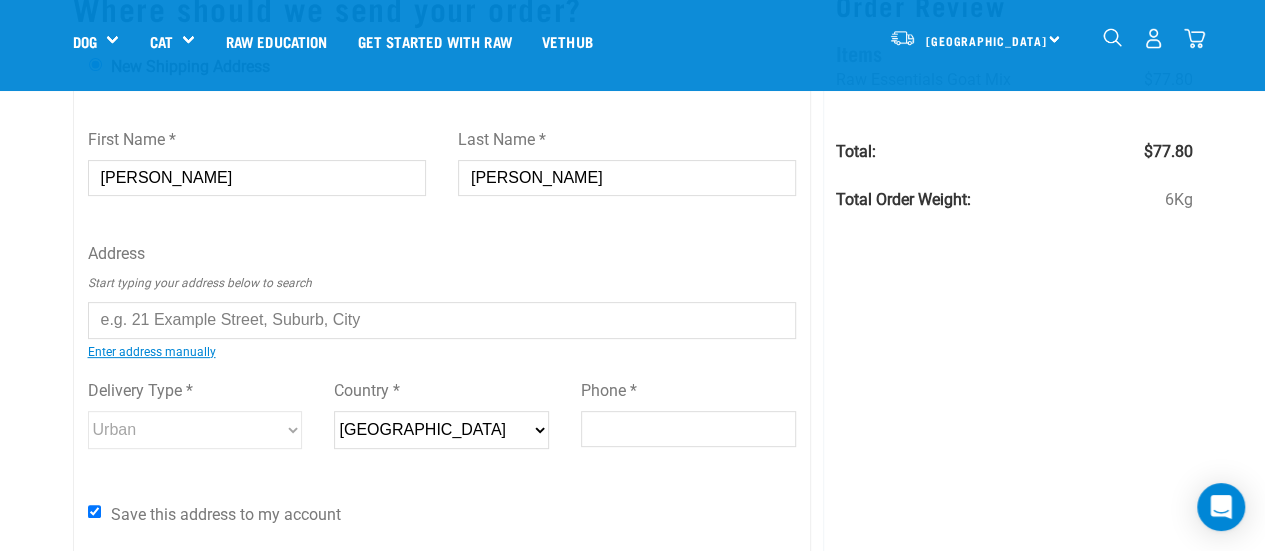 click at bounding box center [442, 320] 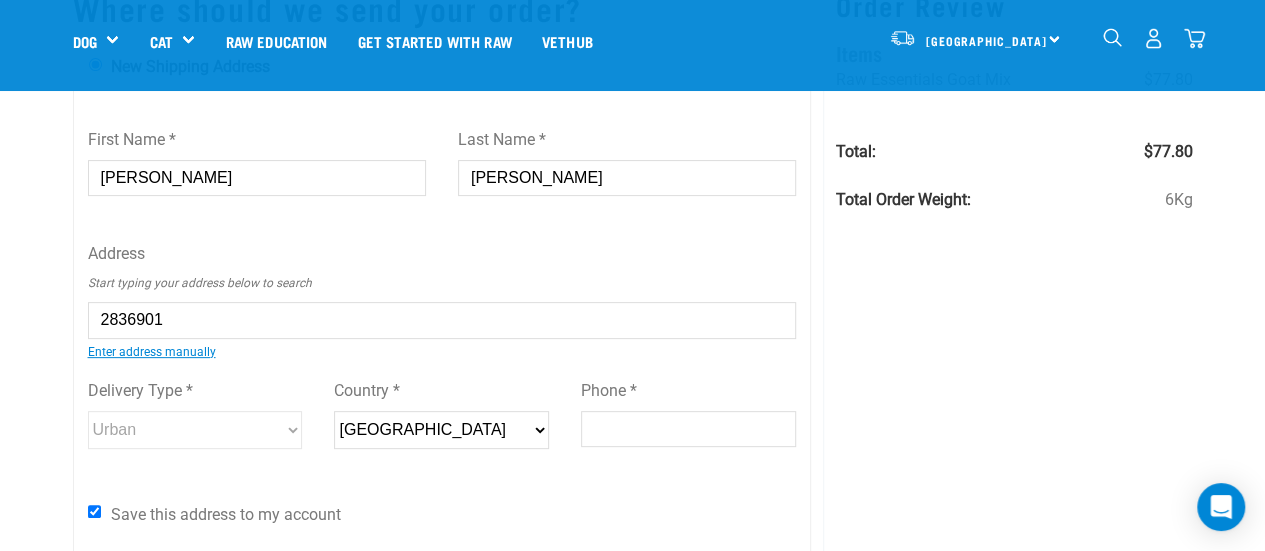 click on "First Name *
Laura
Last Name *
Craig
Address
Start typing your address below to search
2836901 24 Weston Avenue, Mount Albert, Auckland 1025 24 Weston Avenue, Roslyn, Palmerston North 4414 24 Borrell Avenue, Westown, New Plymouth 4310 24 Dartmoor Avenue, Westown, New Plymouth 4310 24 Dorset Avenue, Westown, New Plymouth 4310 24 Grove Avenue, Weston, Oamaru 9401 24 Sanders Avenue, Westown, New Plymouth 4310 24A Dorset Avenue, Westown, New Plymouth 4310 24 Weston Avenue, Mount Albert, Auckland 1025
Enter address manually
Address 1 *
Address 2" at bounding box center (442, 323) 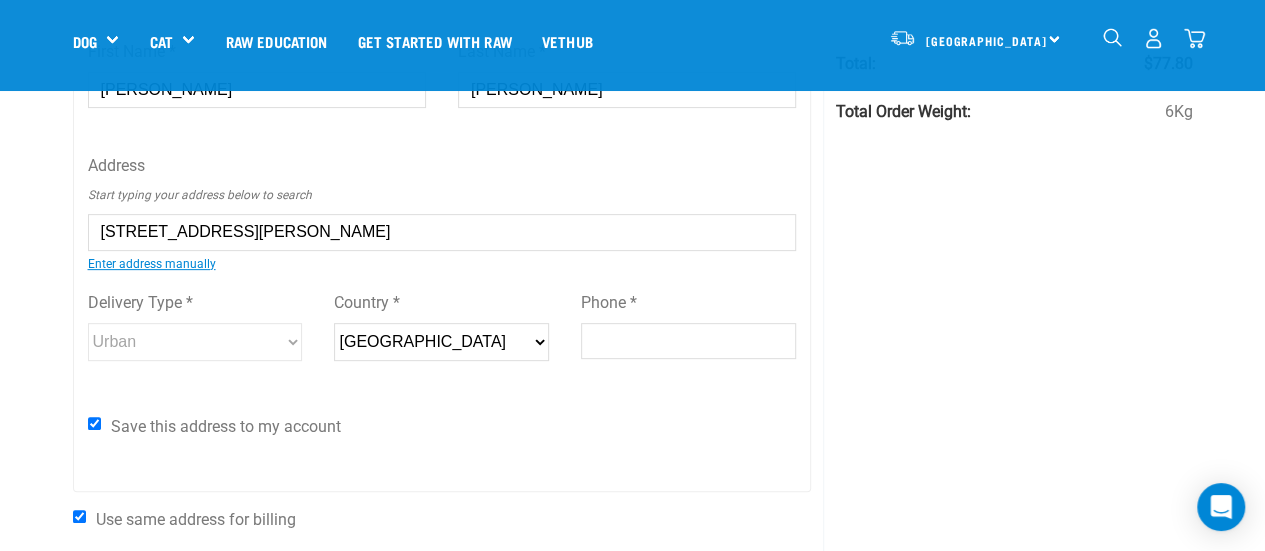 scroll, scrollTop: 260, scrollLeft: 0, axis: vertical 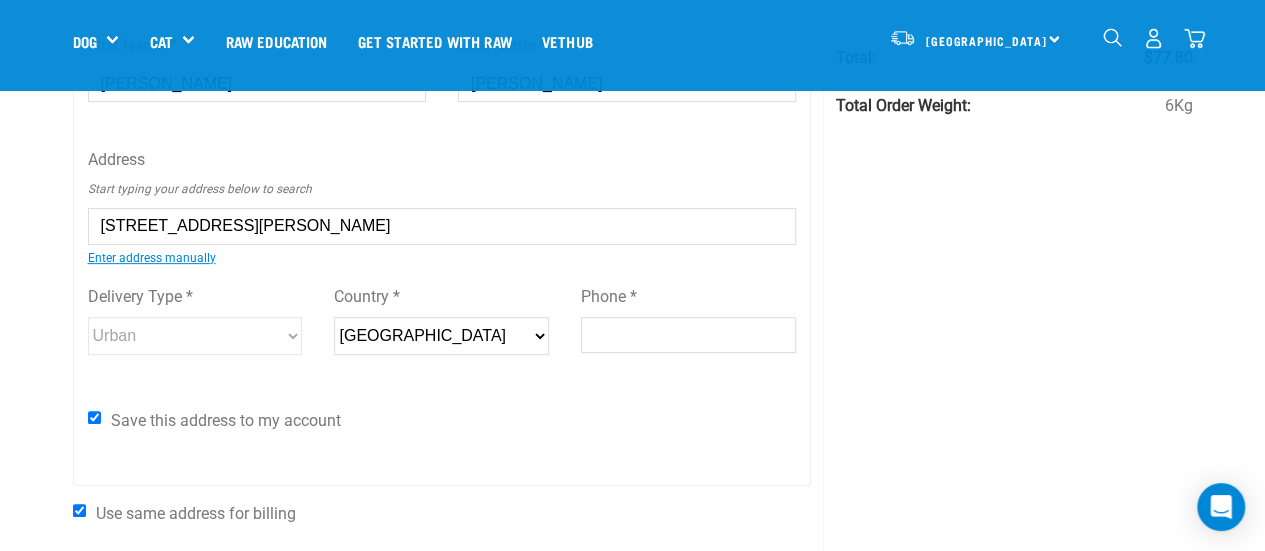 type on "24 Weston Avenue, Mount Albert, Auckland 1025" 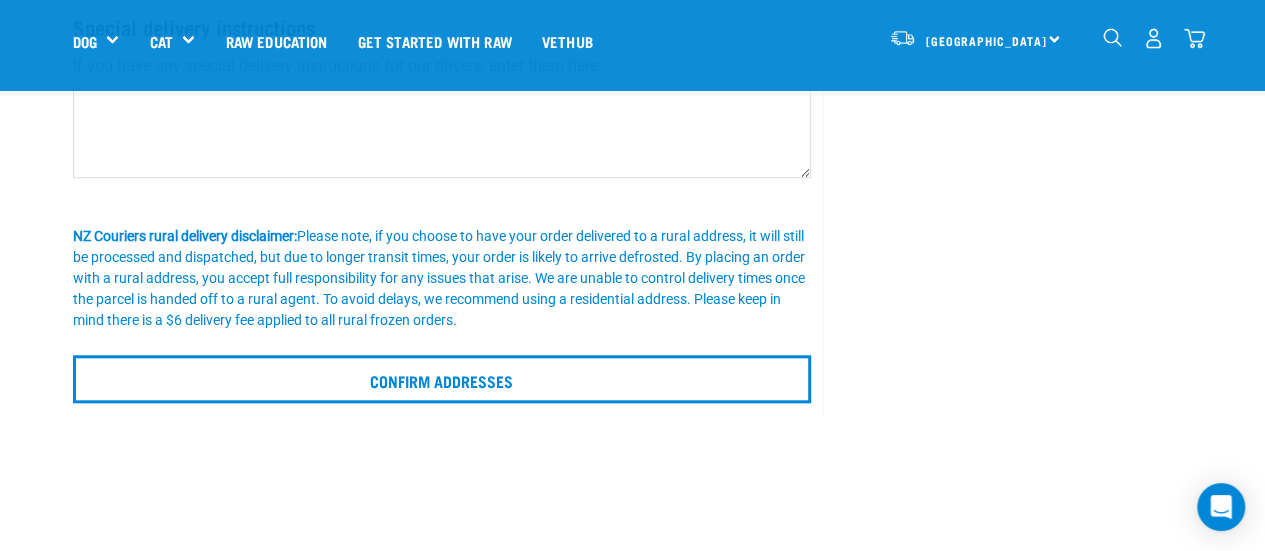 scroll, scrollTop: 828, scrollLeft: 0, axis: vertical 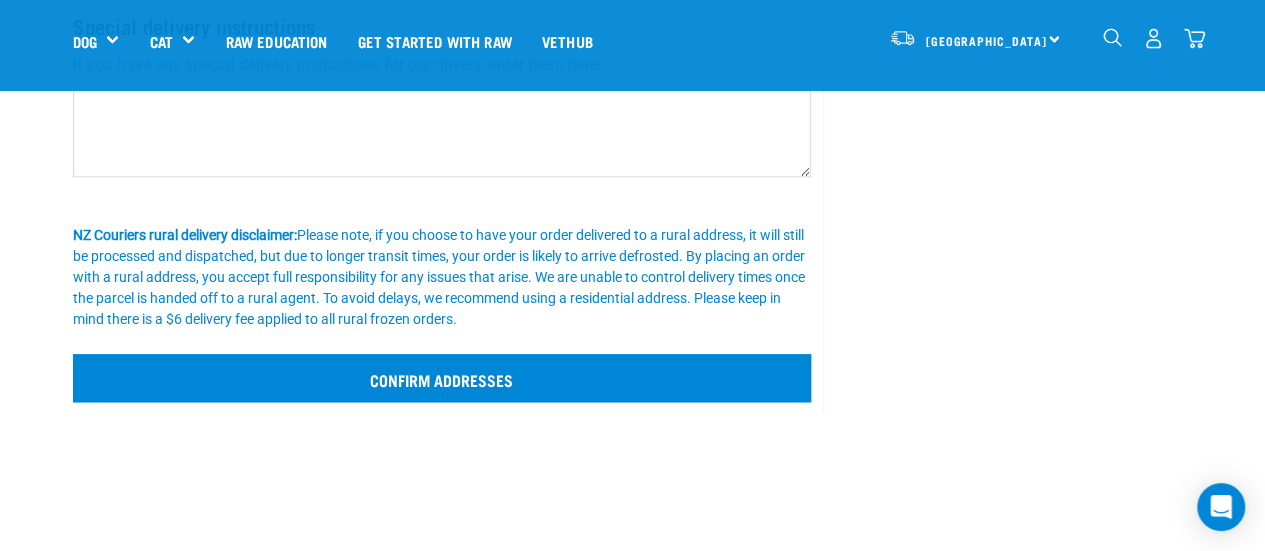 type on "0212682409" 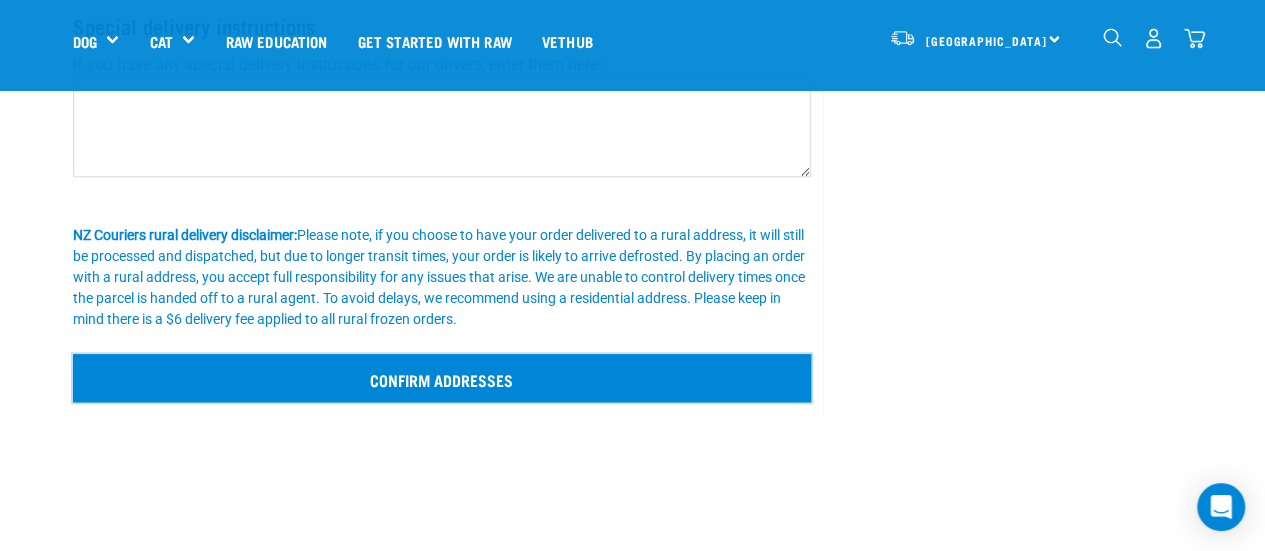 click on "Confirm addresses" at bounding box center [442, 378] 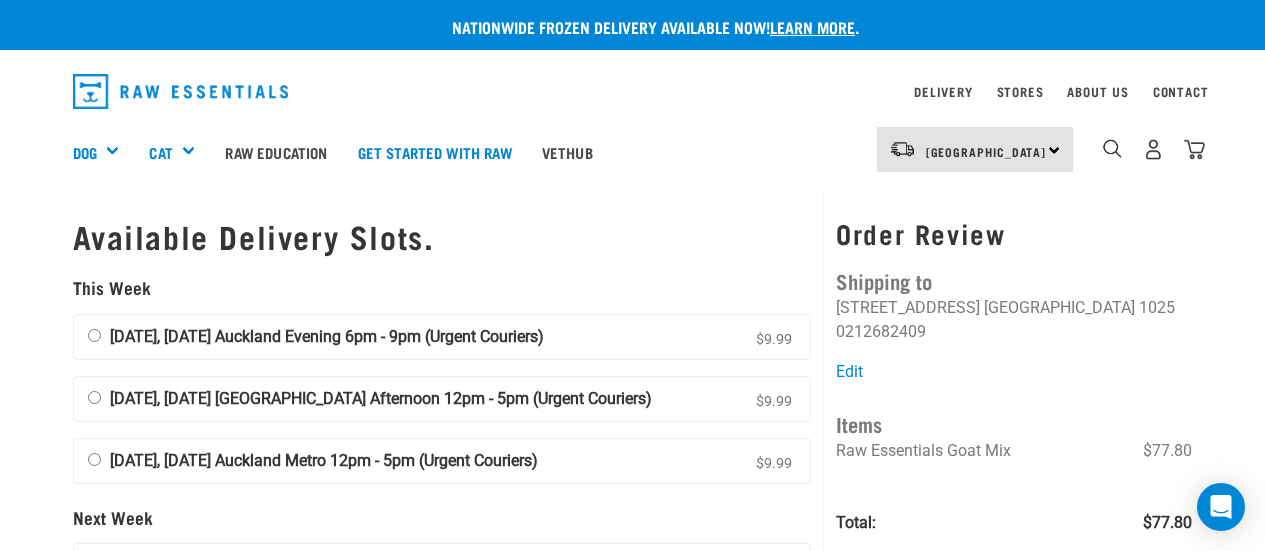 scroll, scrollTop: 0, scrollLeft: 0, axis: both 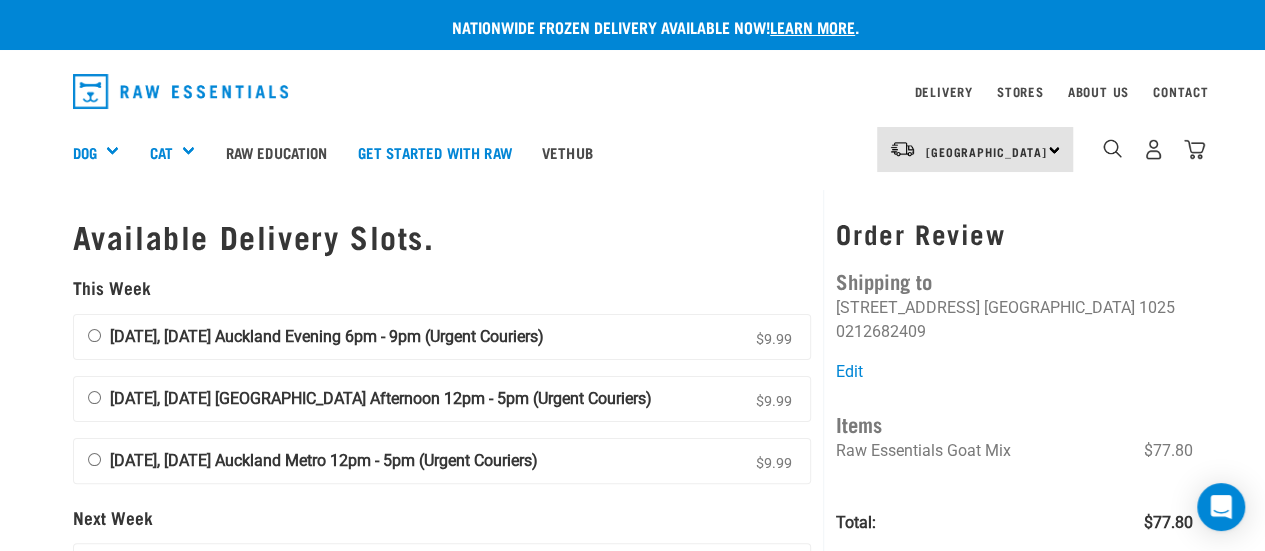 click on "18 July, Friday Auckland  Evening 6pm - 9pm (Urgent Couriers)" at bounding box center [327, 336] 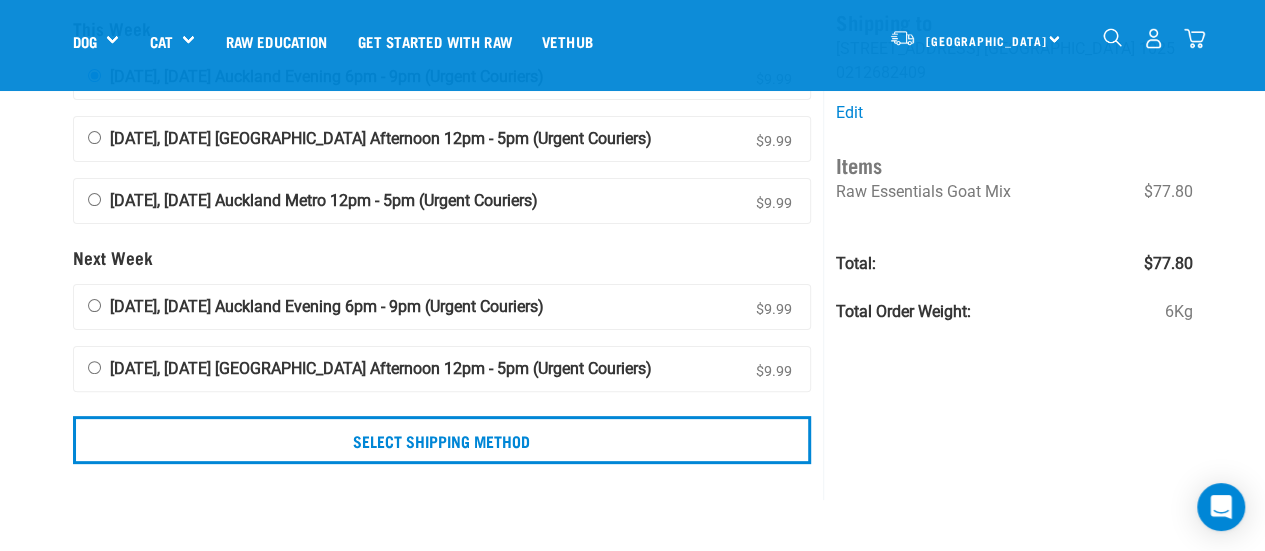 scroll, scrollTop: 116, scrollLeft: 0, axis: vertical 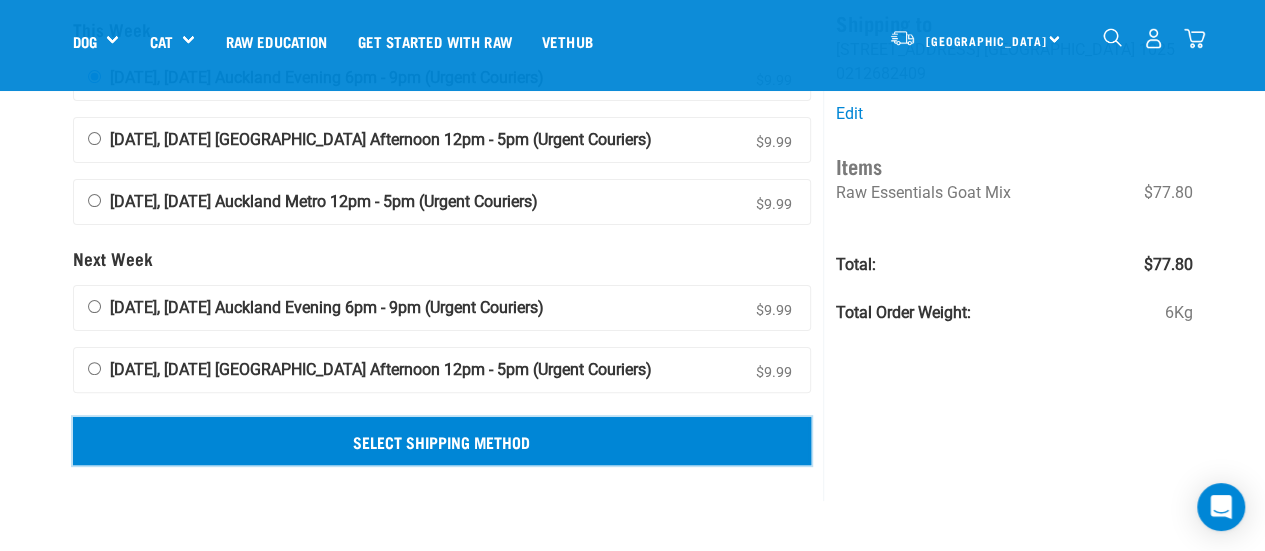 click on "Select Shipping Method" at bounding box center [442, 441] 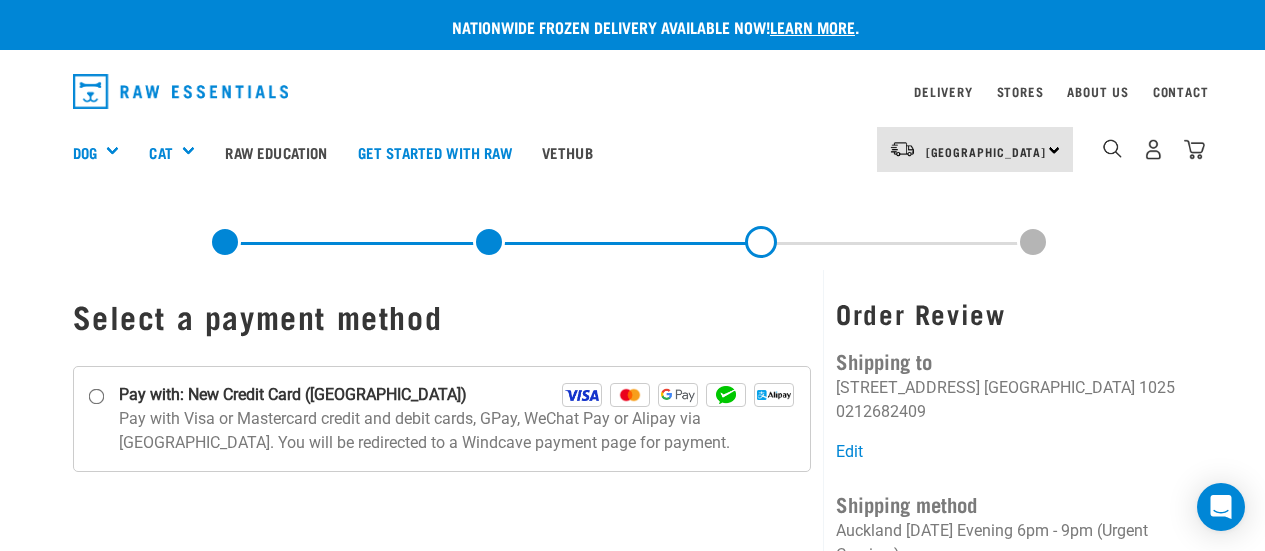 scroll, scrollTop: 0, scrollLeft: 0, axis: both 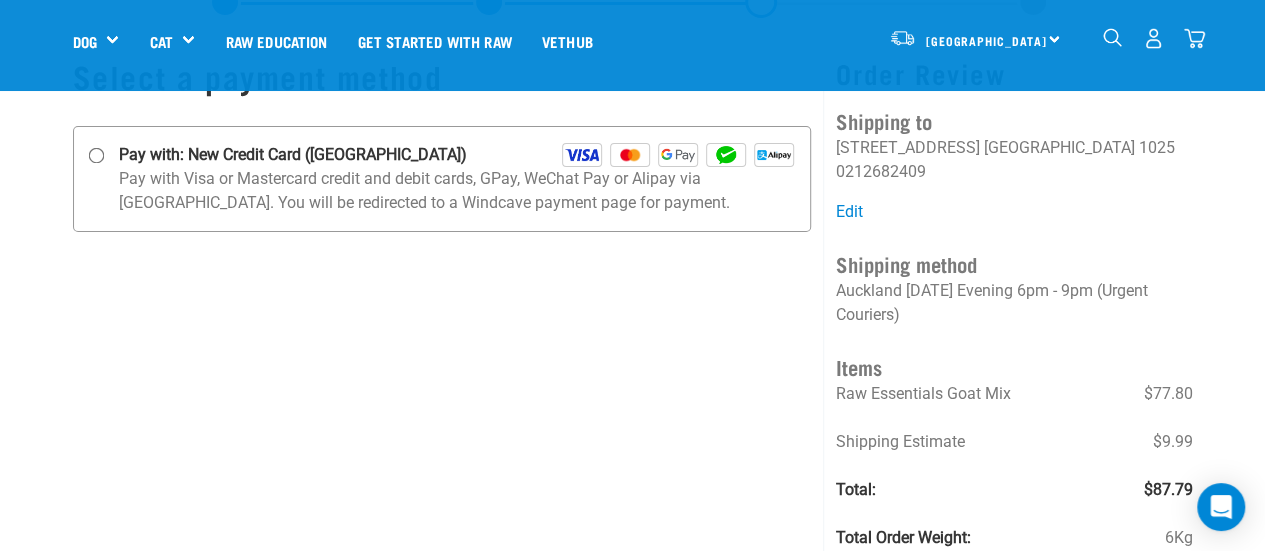 click on "Pay with: New Credit Card ([GEOGRAPHIC_DATA])" at bounding box center [96, 156] 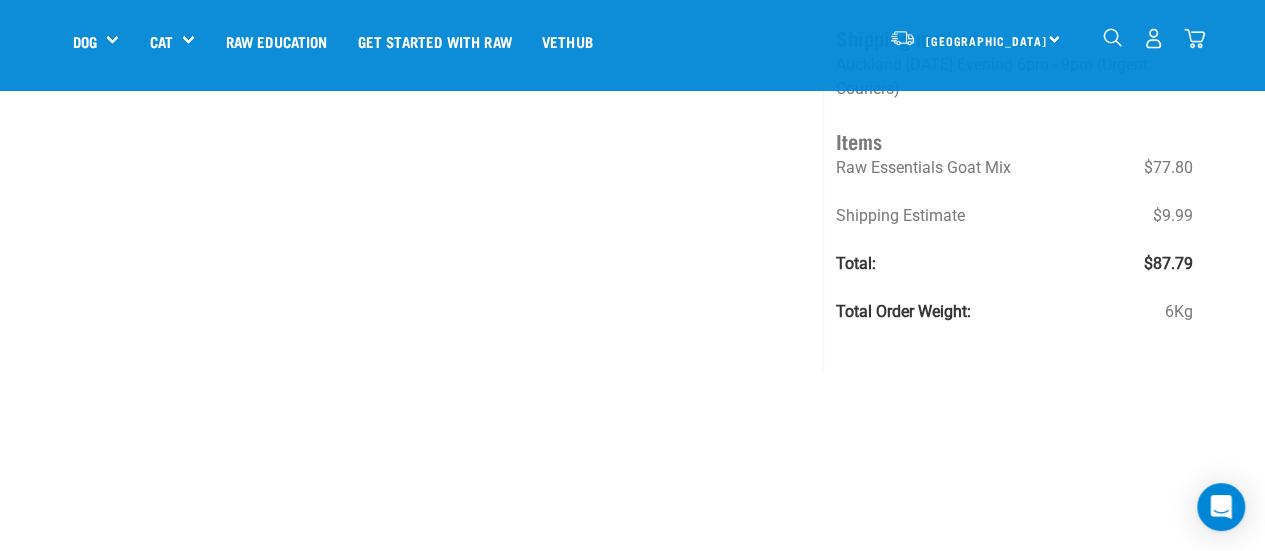 scroll, scrollTop: 0, scrollLeft: 0, axis: both 